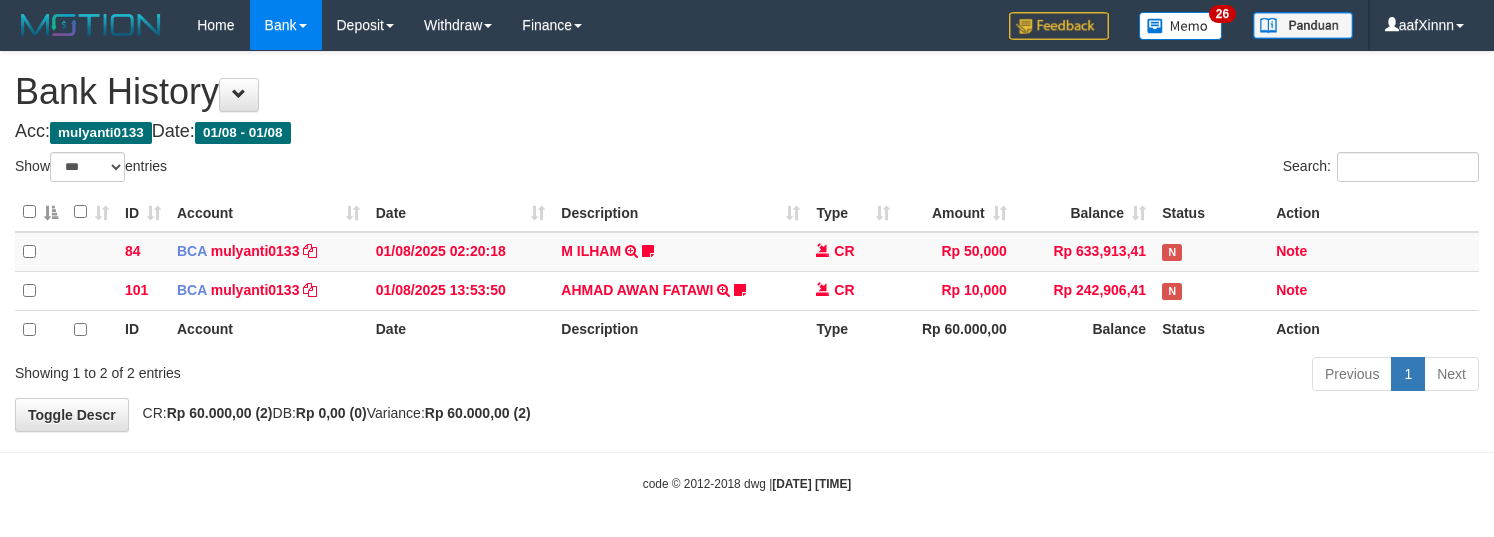 select on "***" 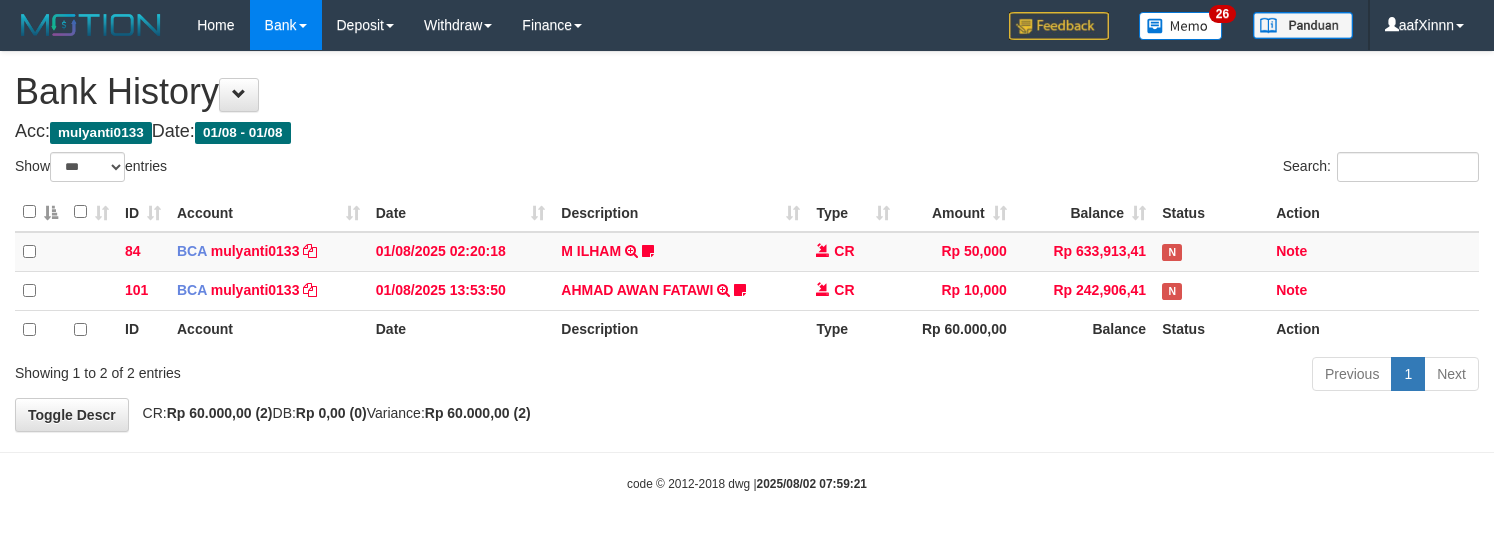 select on "***" 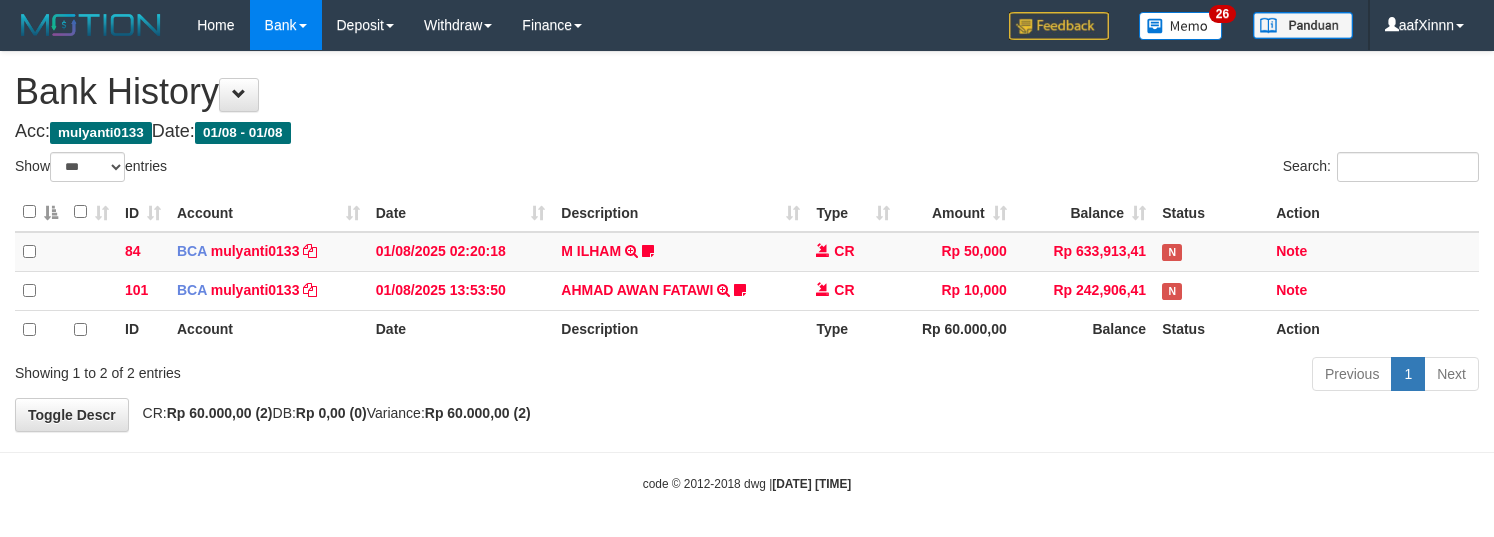 select on "***" 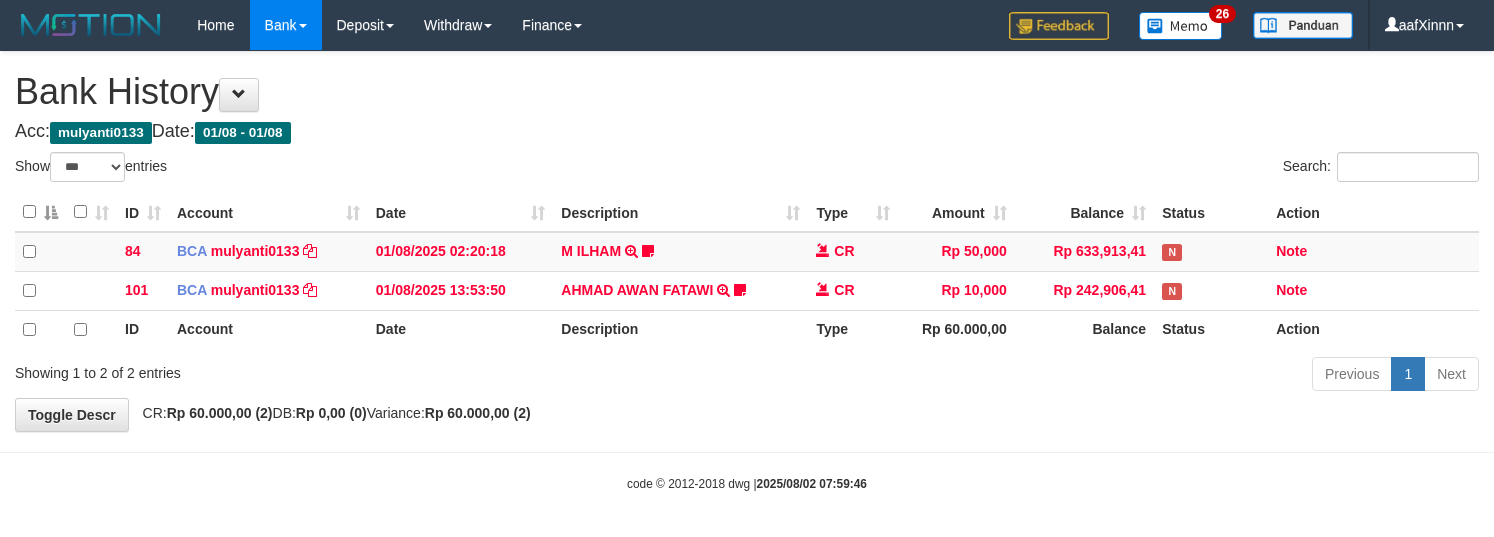 select on "***" 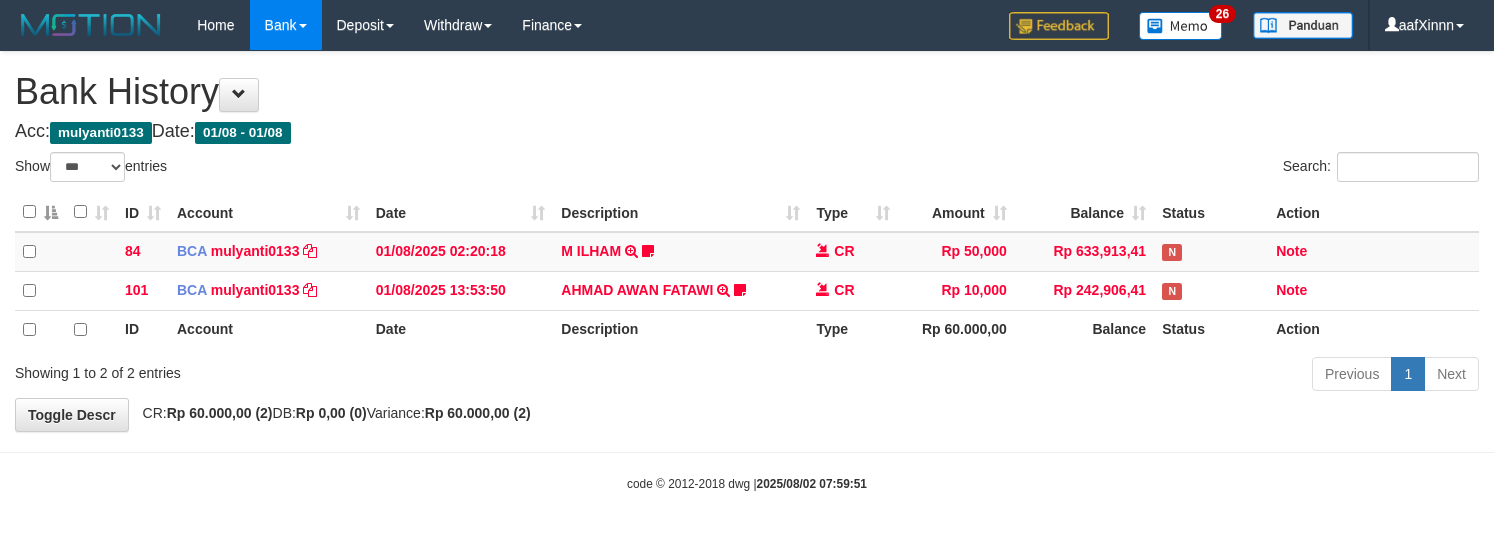 select on "***" 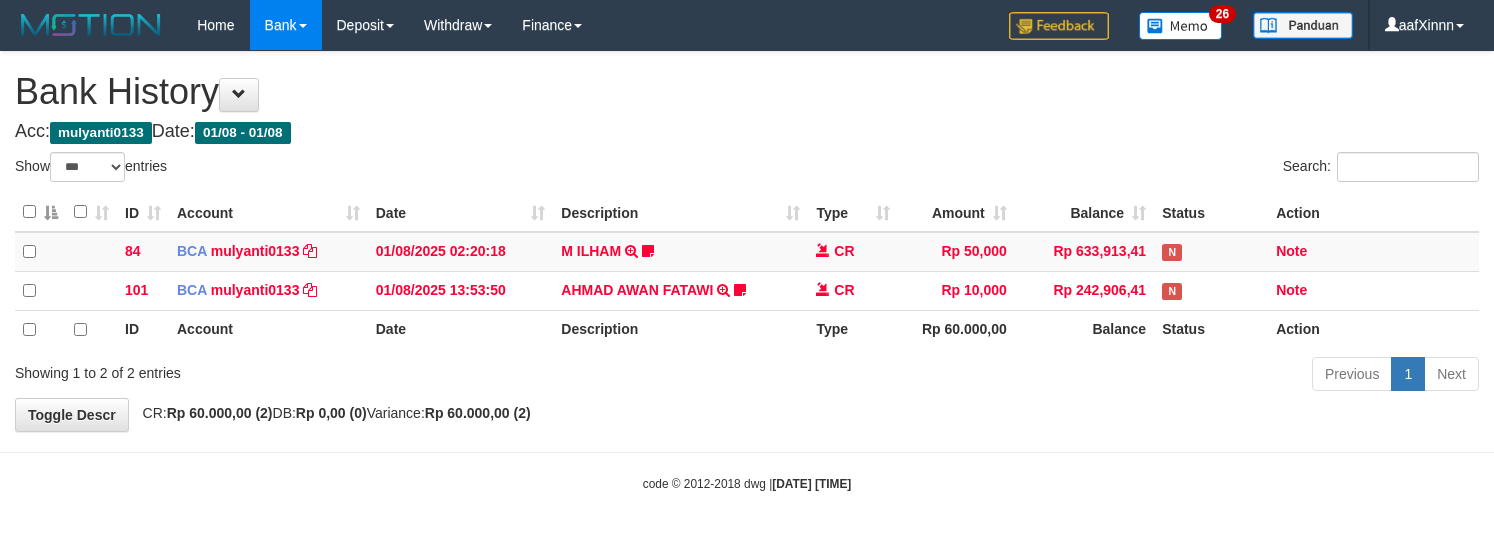select on "***" 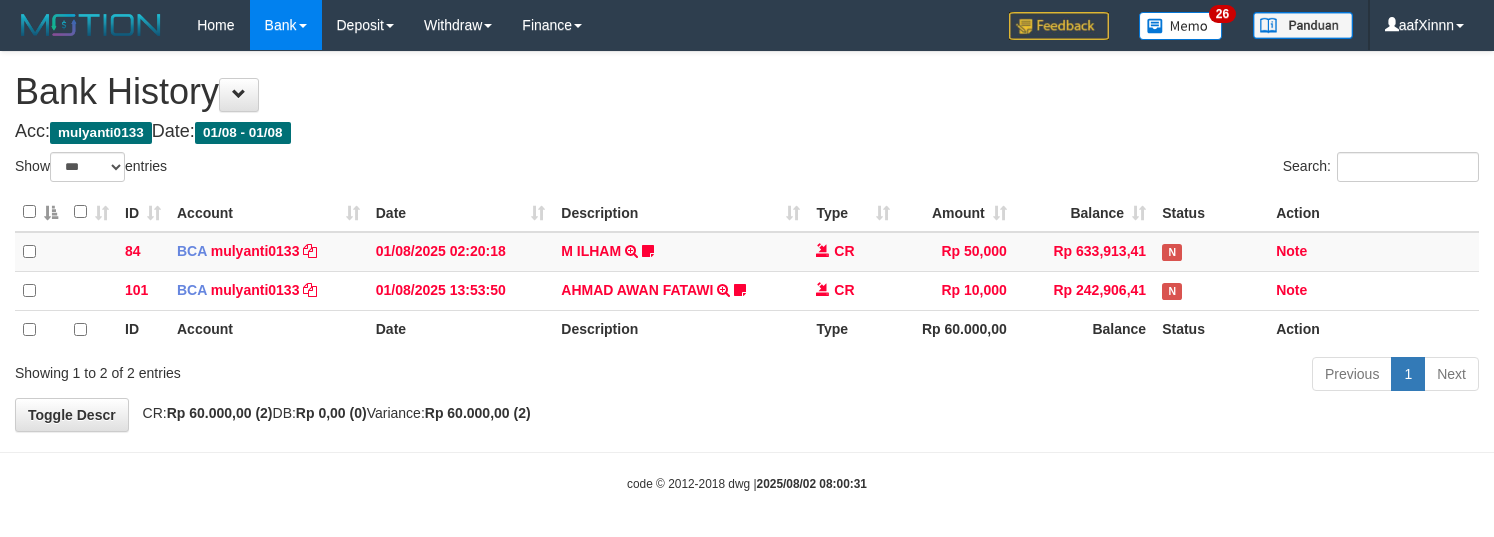select on "***" 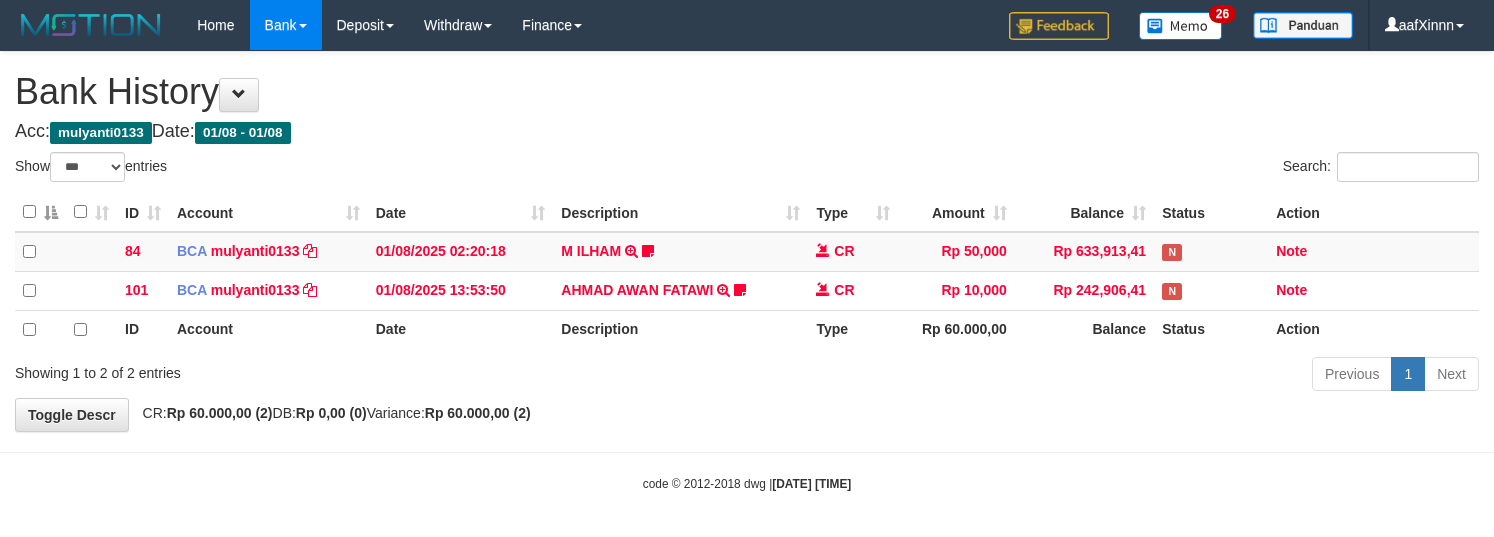 select on "***" 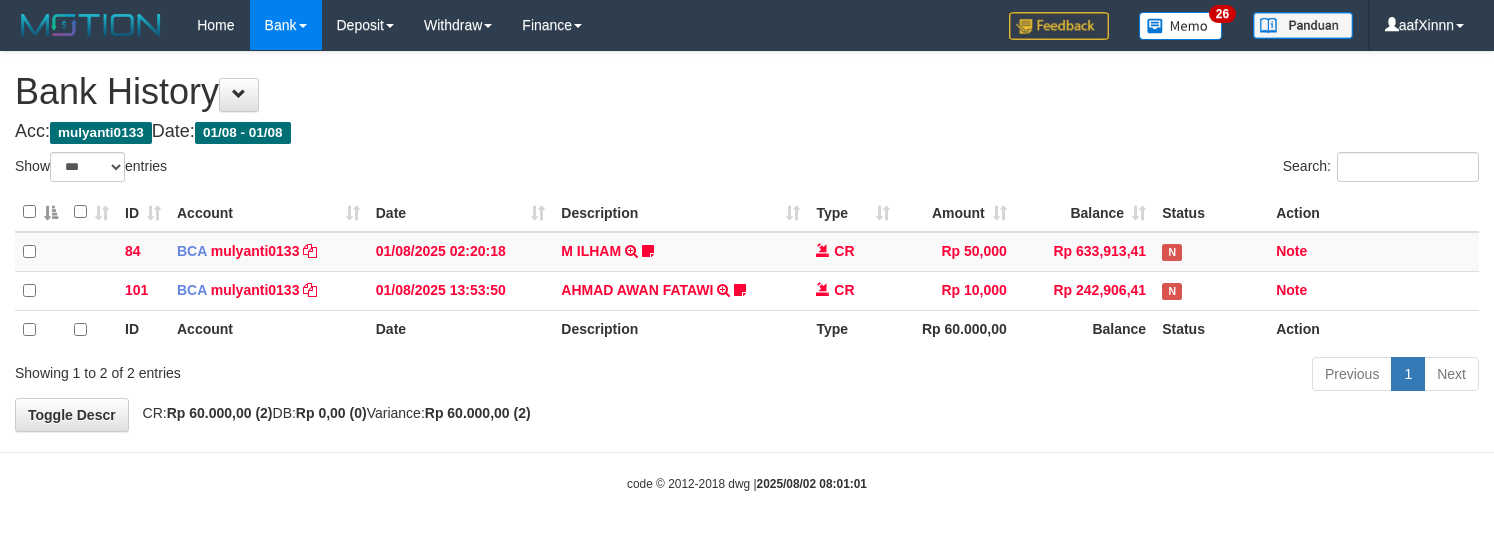 select on "***" 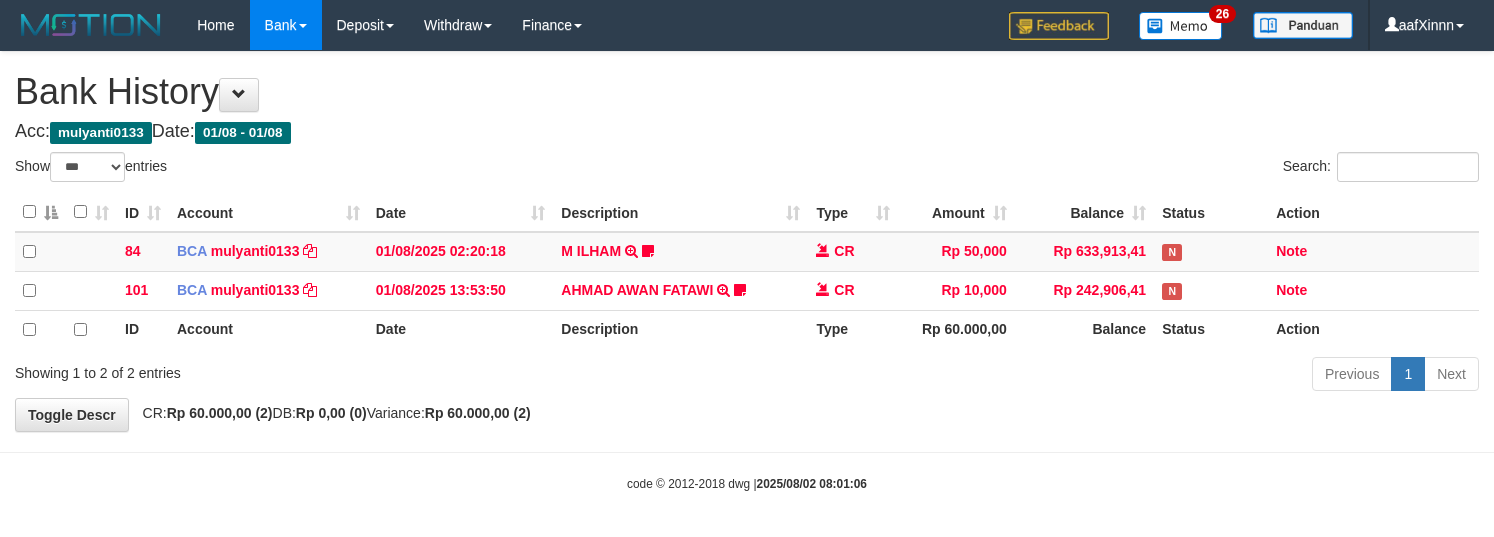 select on "***" 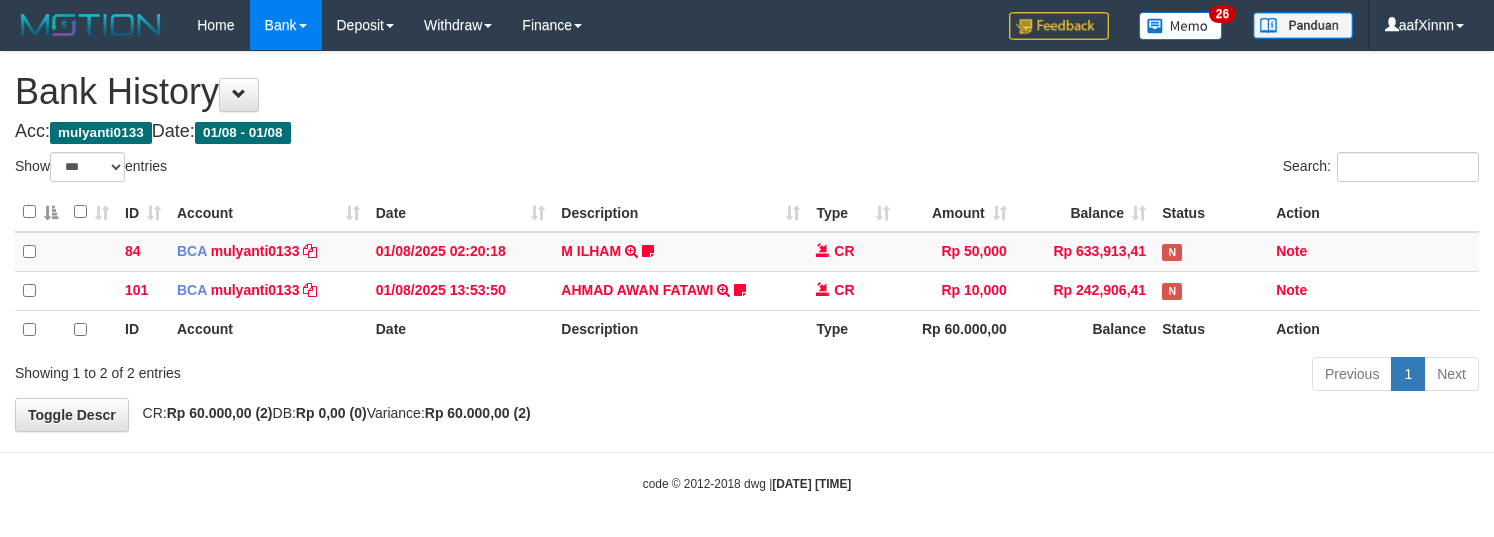 select on "***" 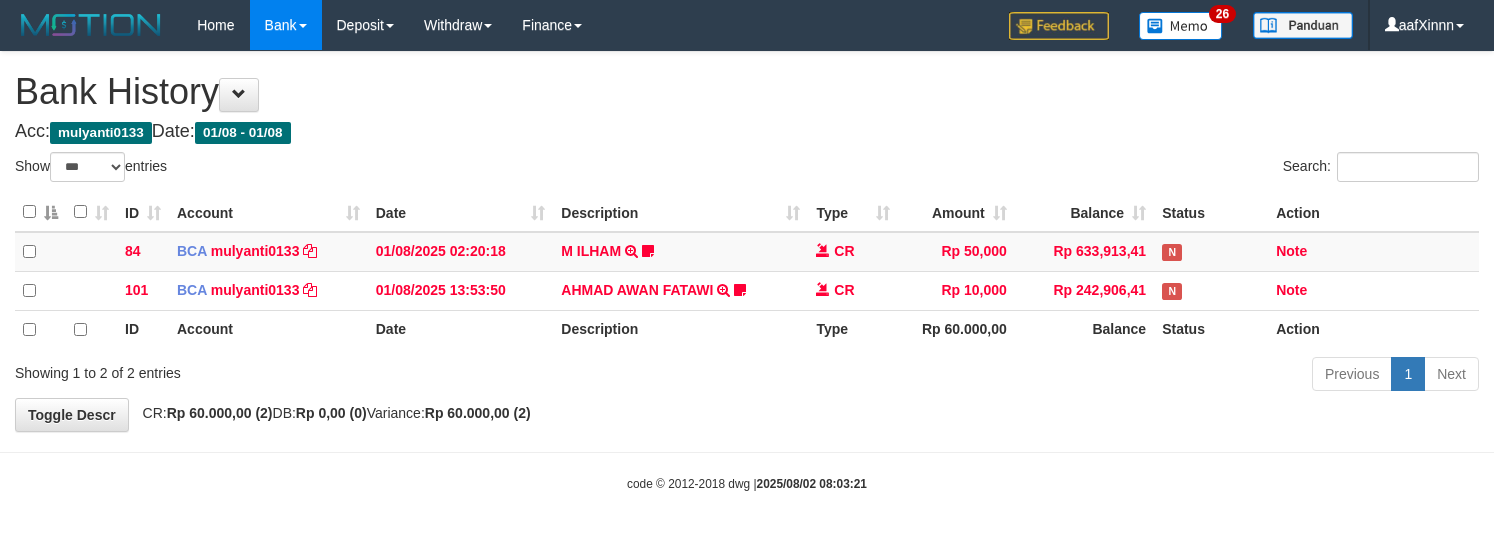 select on "***" 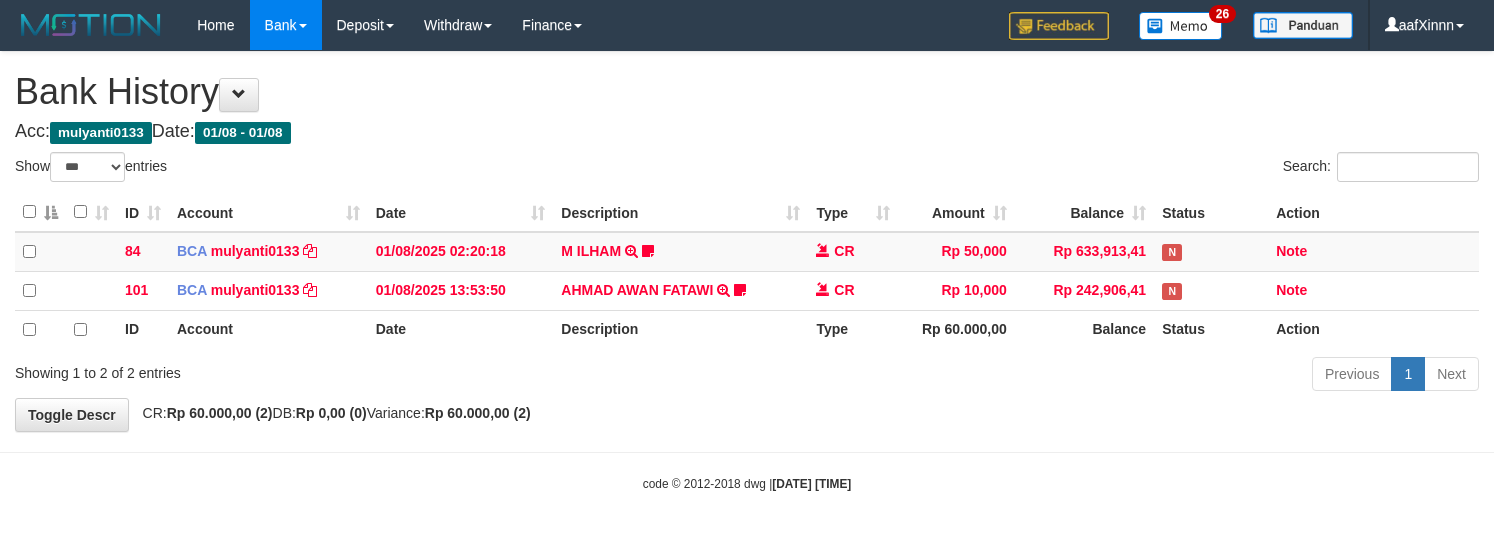 select on "***" 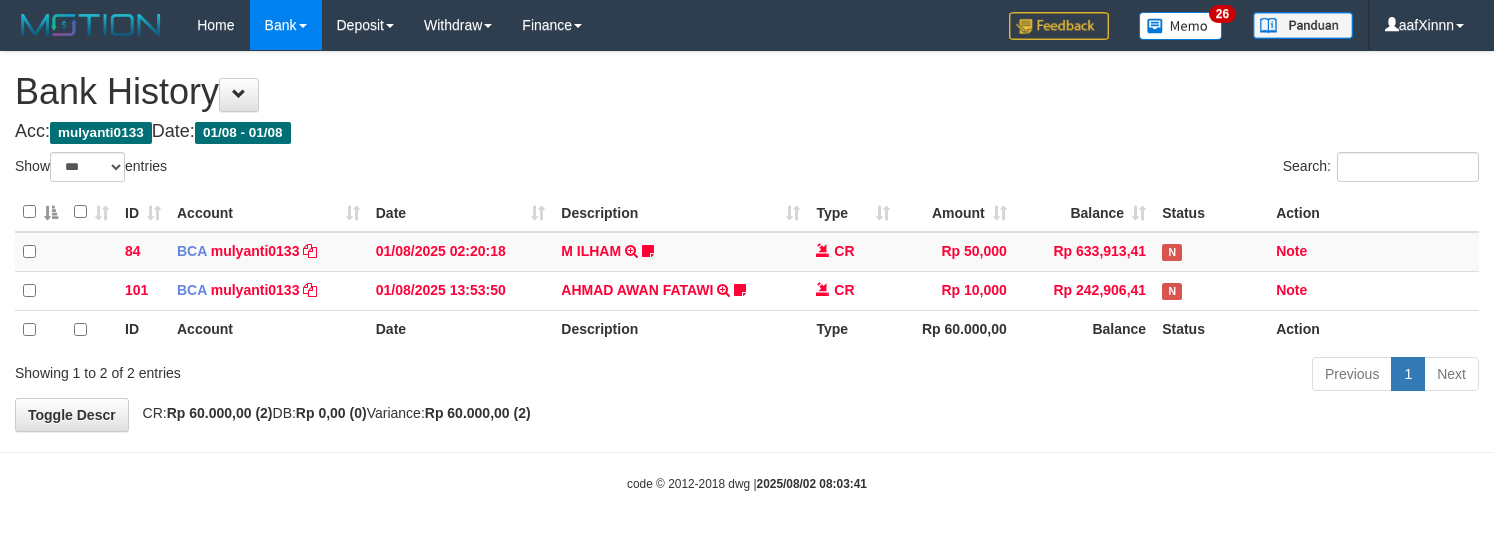 select on "***" 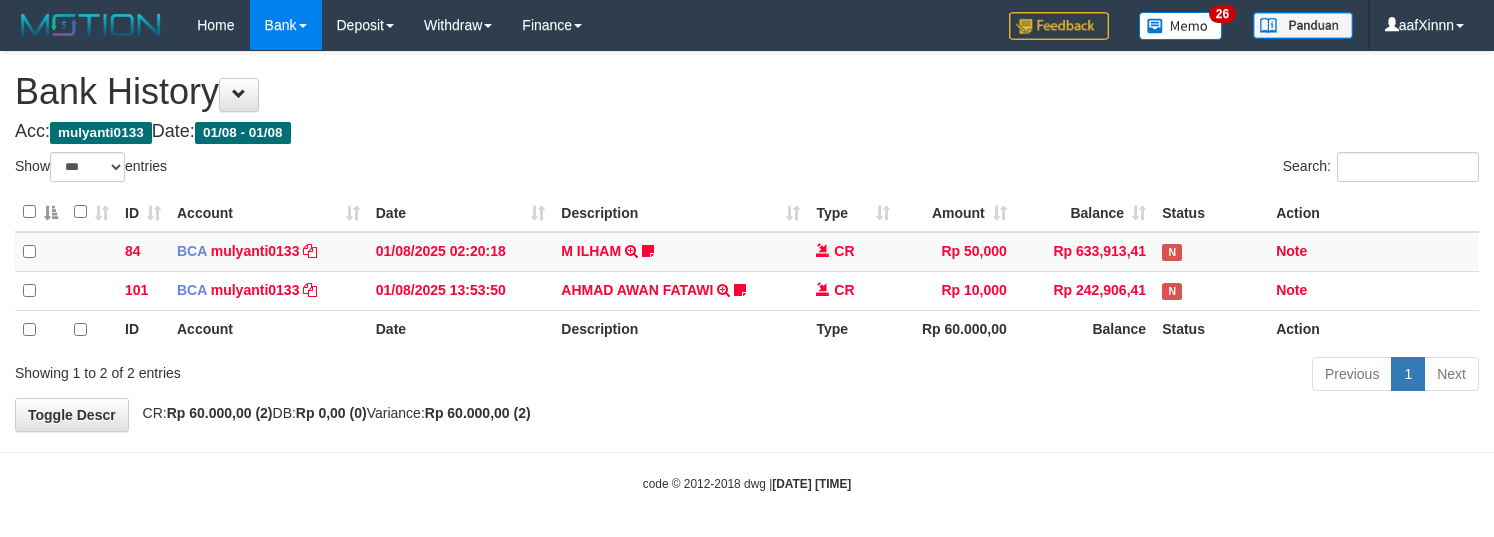 select on "***" 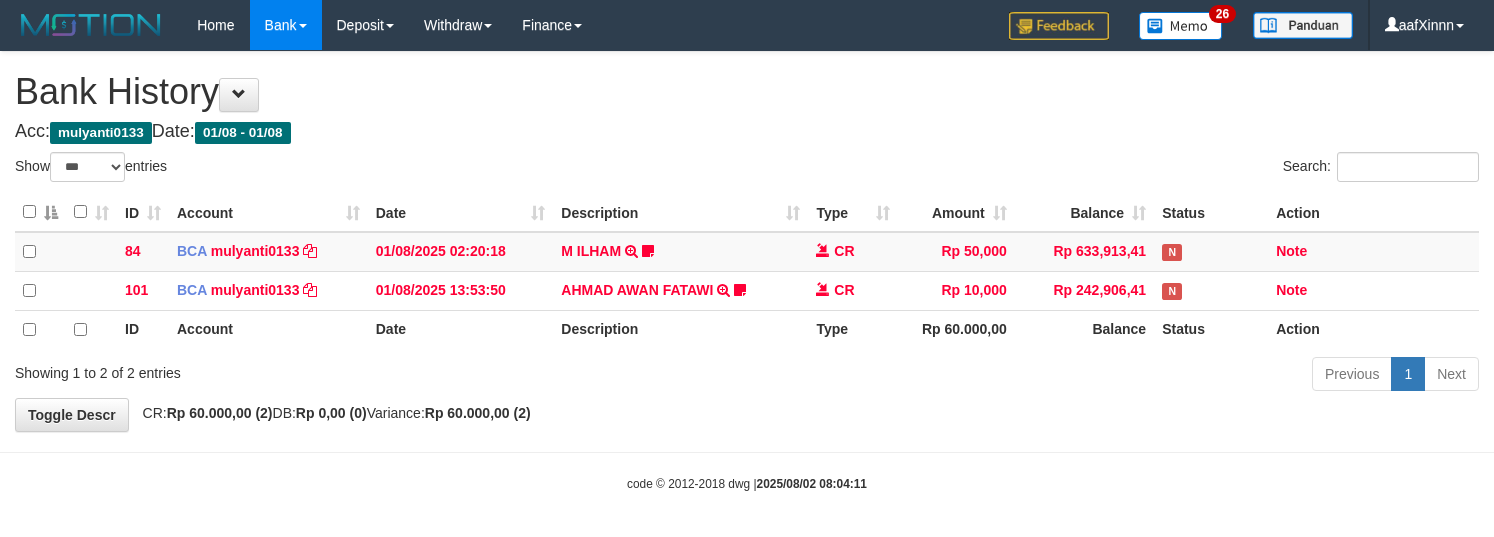 select on "***" 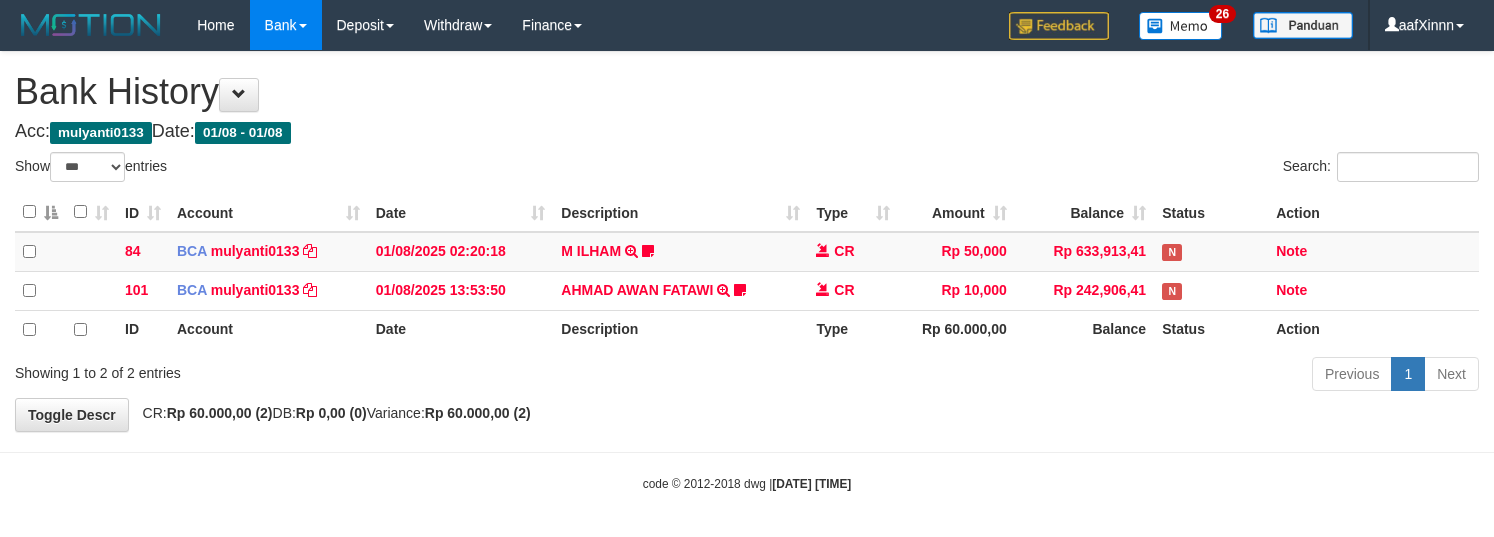 select on "***" 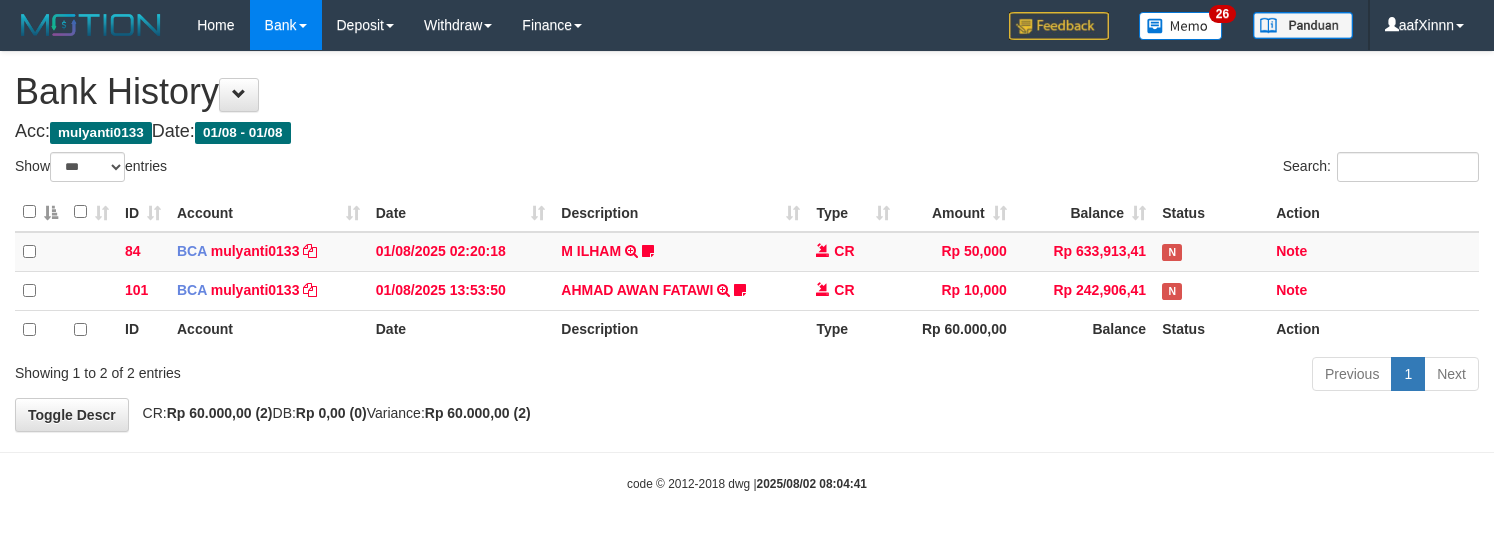 select on "***" 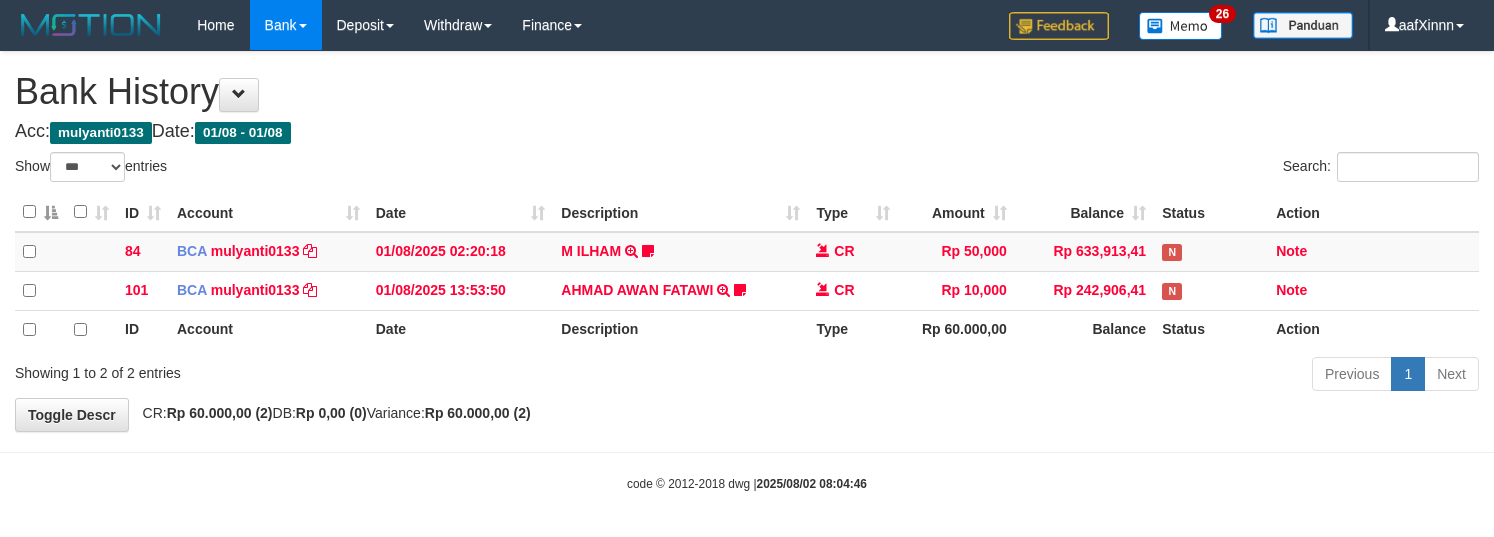 select on "***" 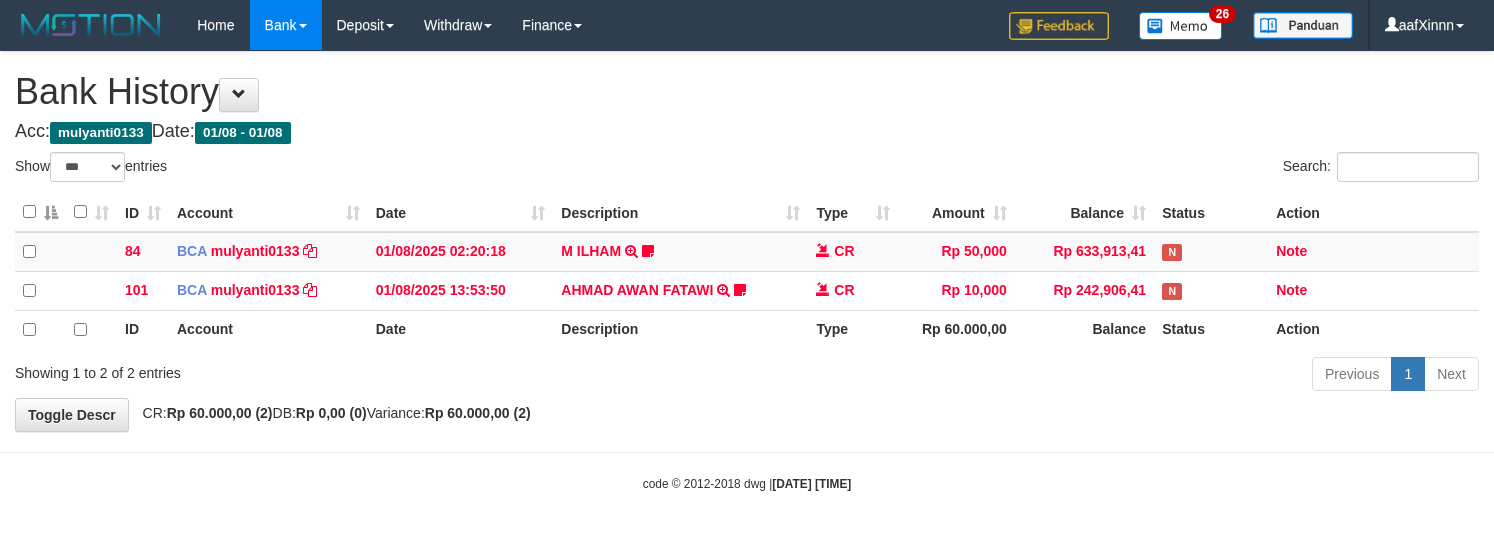 select on "***" 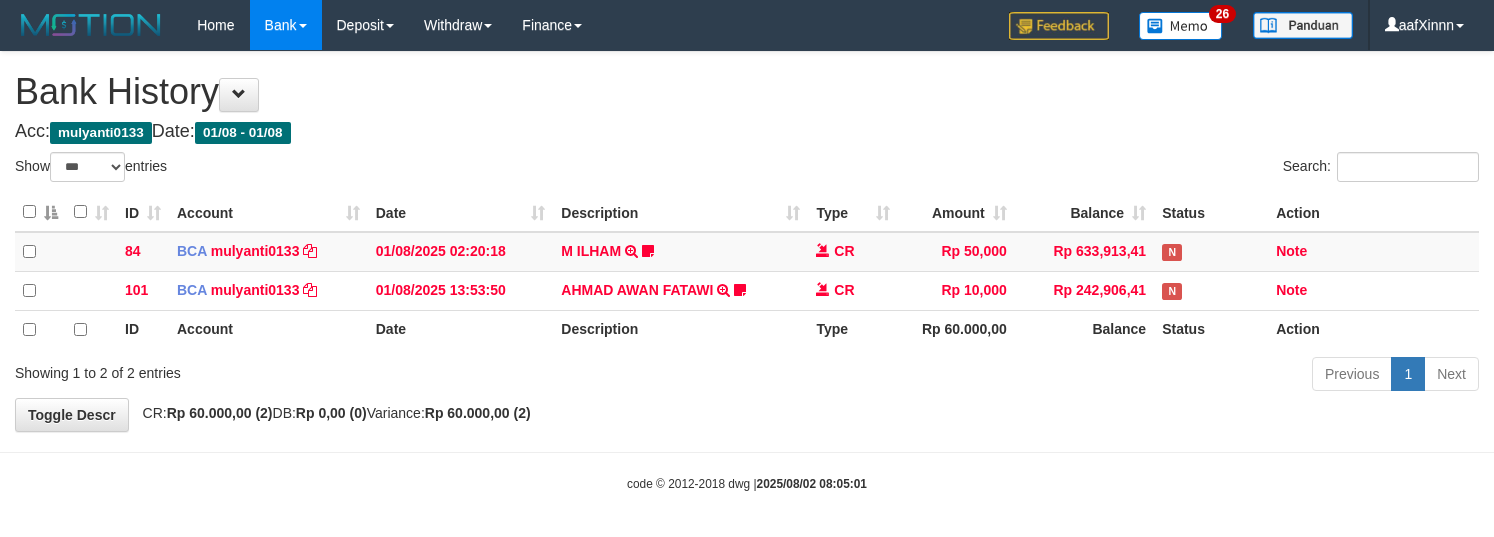 select on "***" 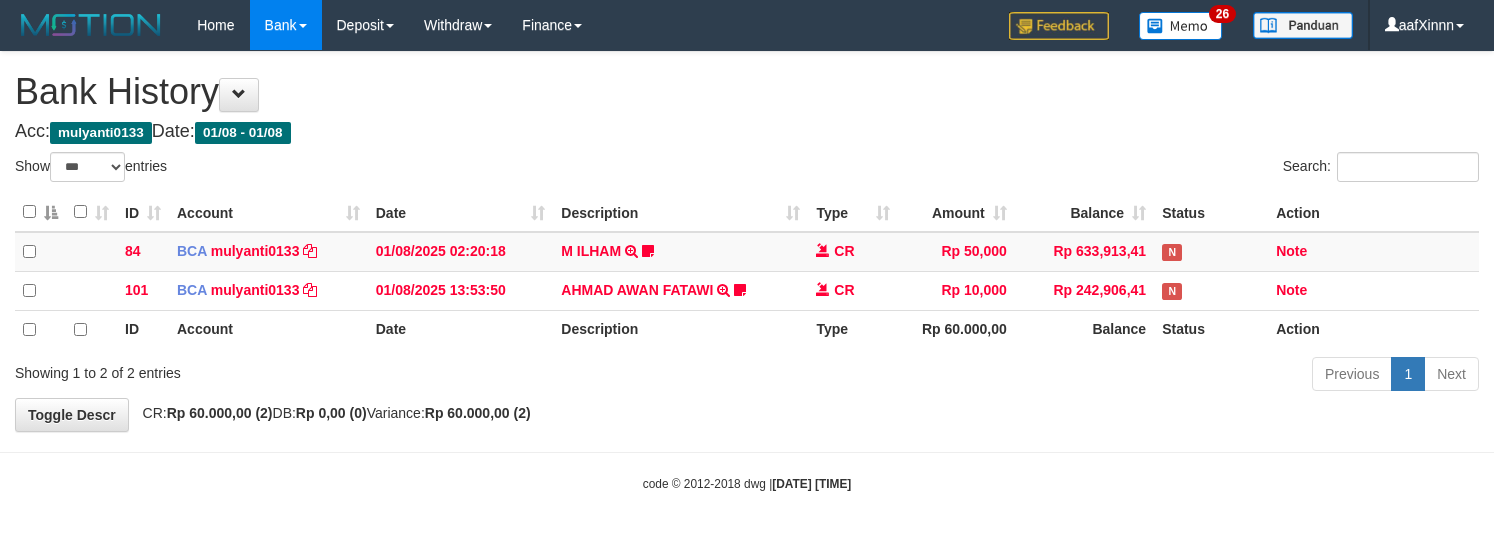 select on "***" 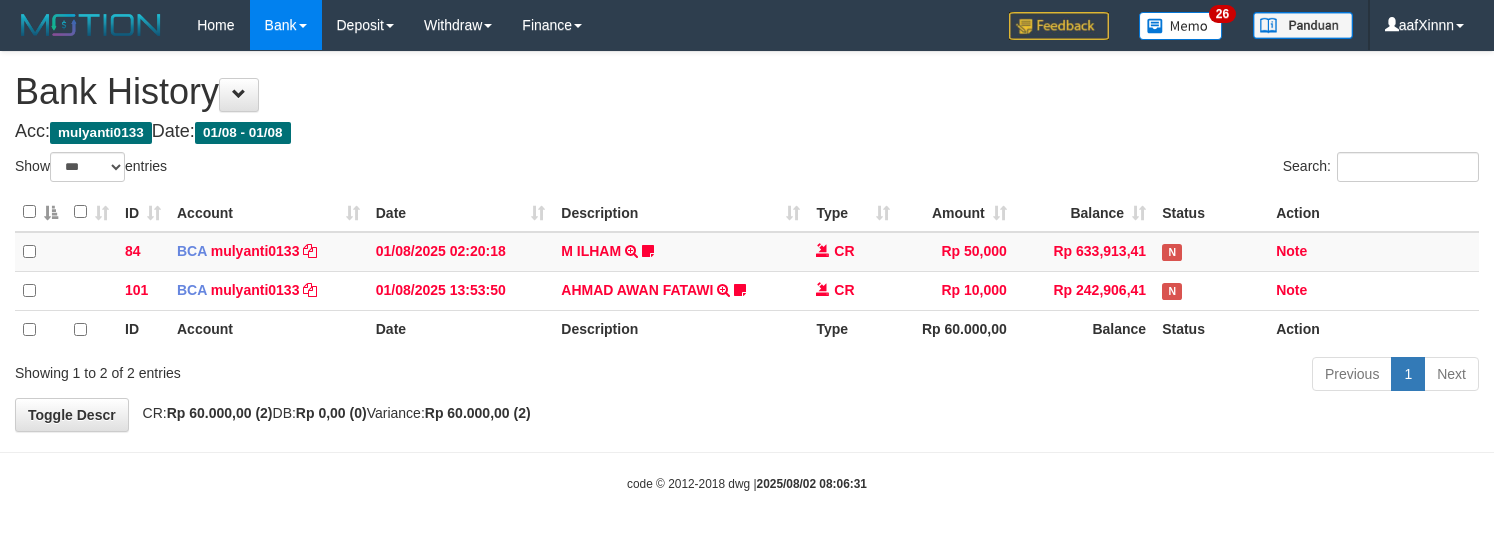 select on "***" 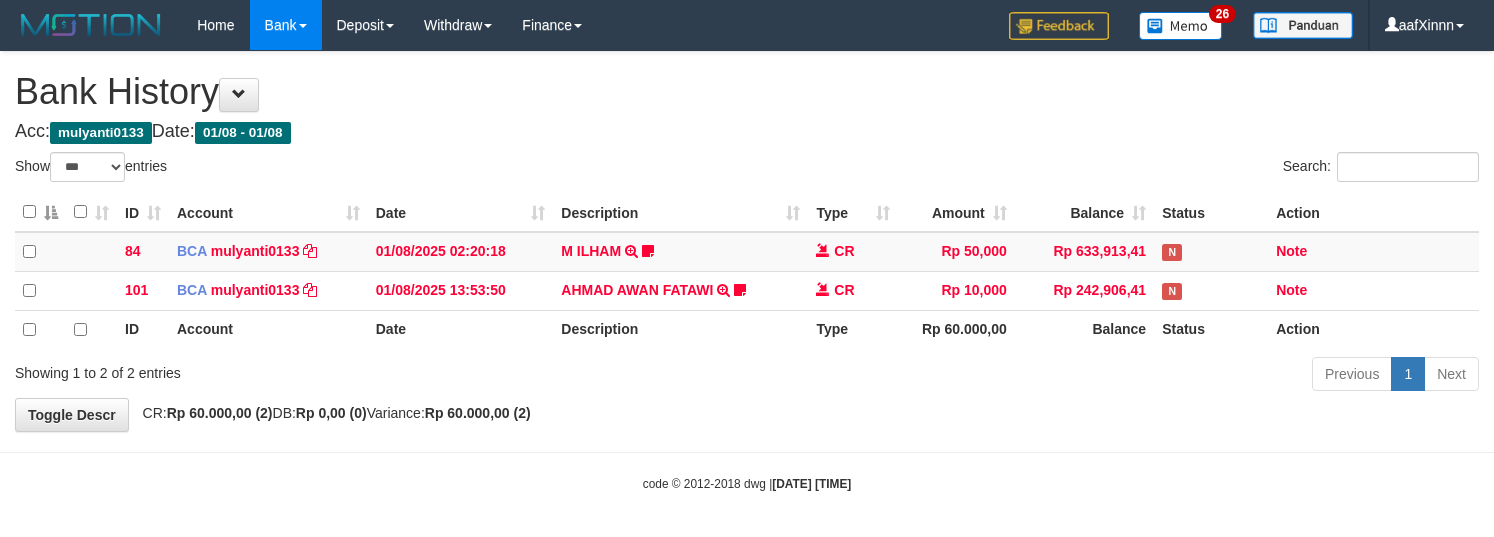 select on "***" 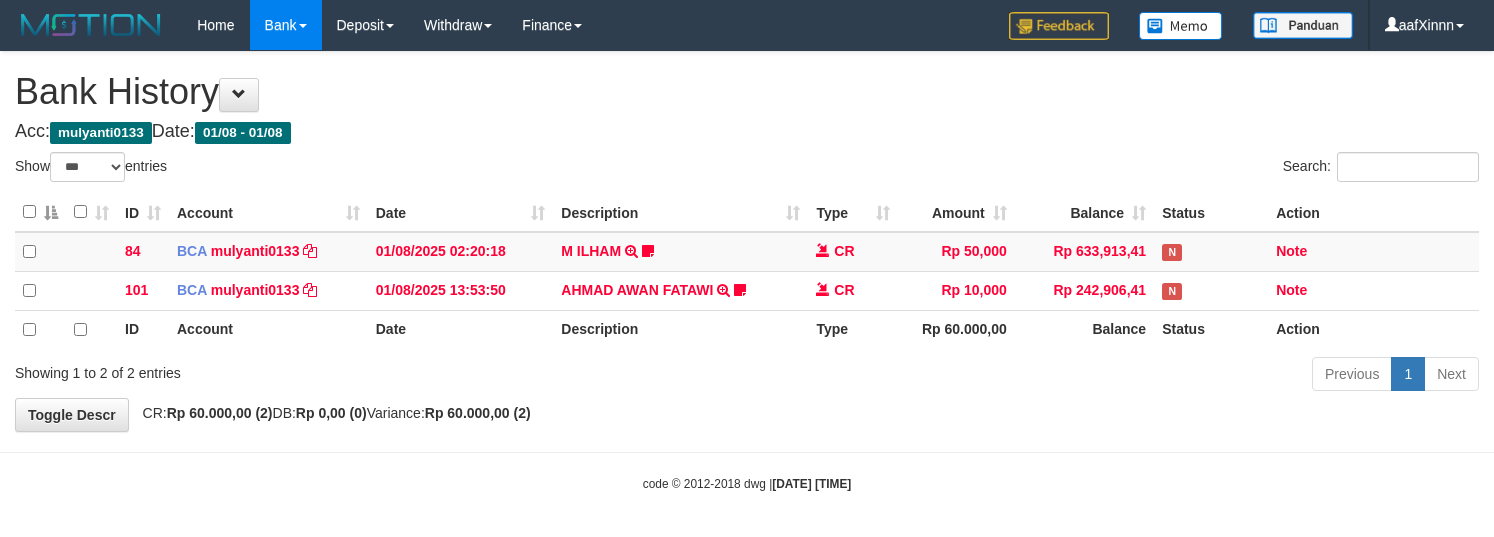 select on "***" 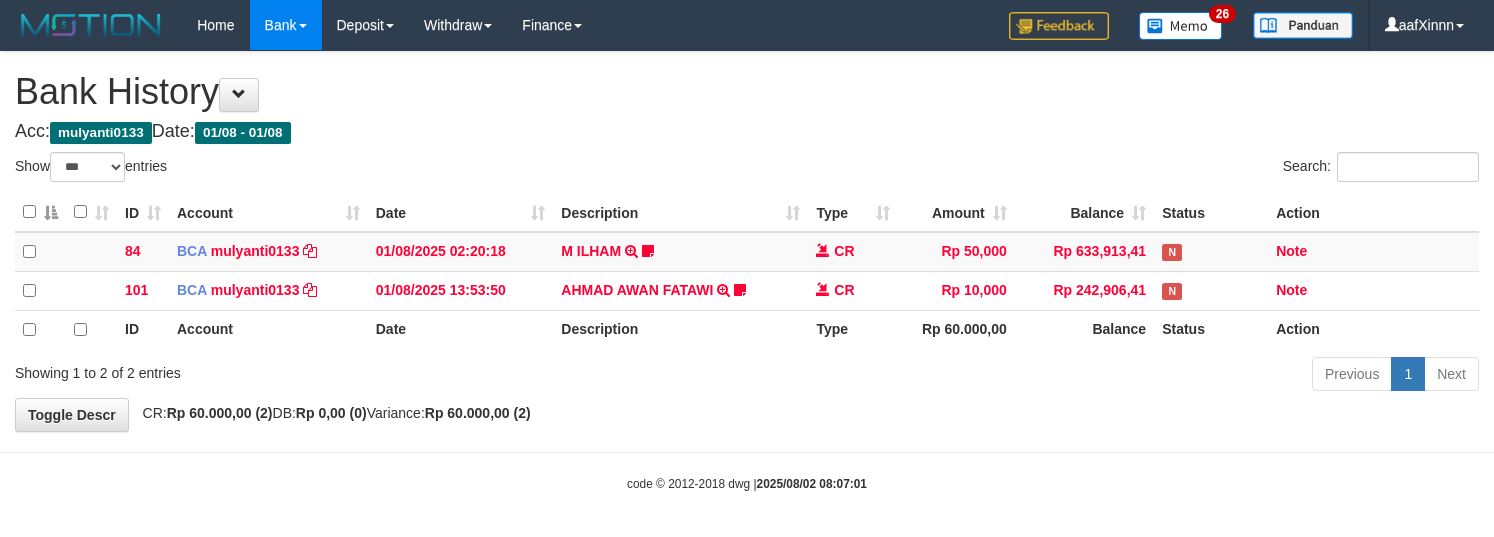 select on "***" 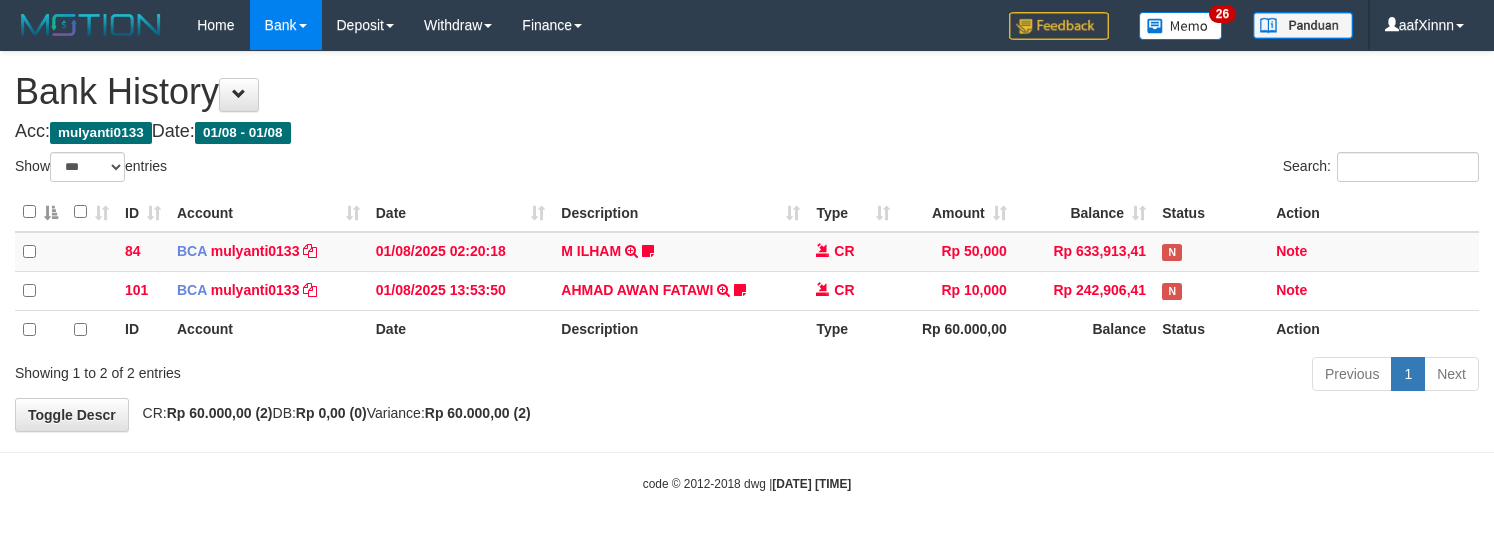select on "***" 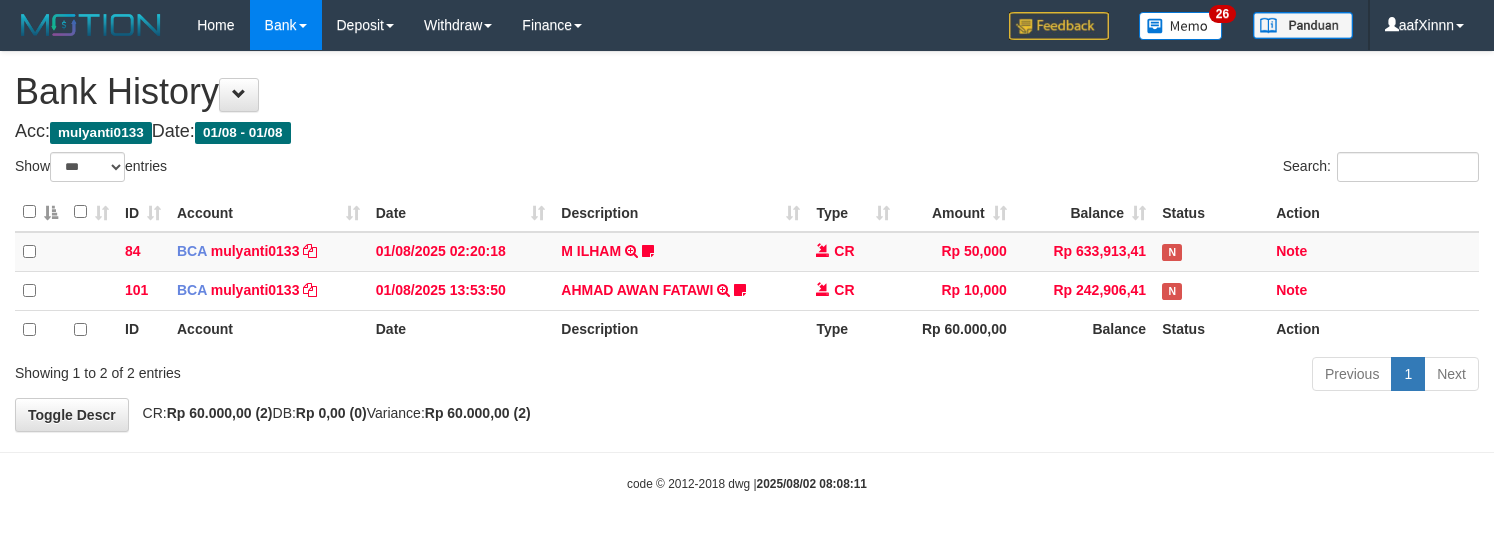 select on "***" 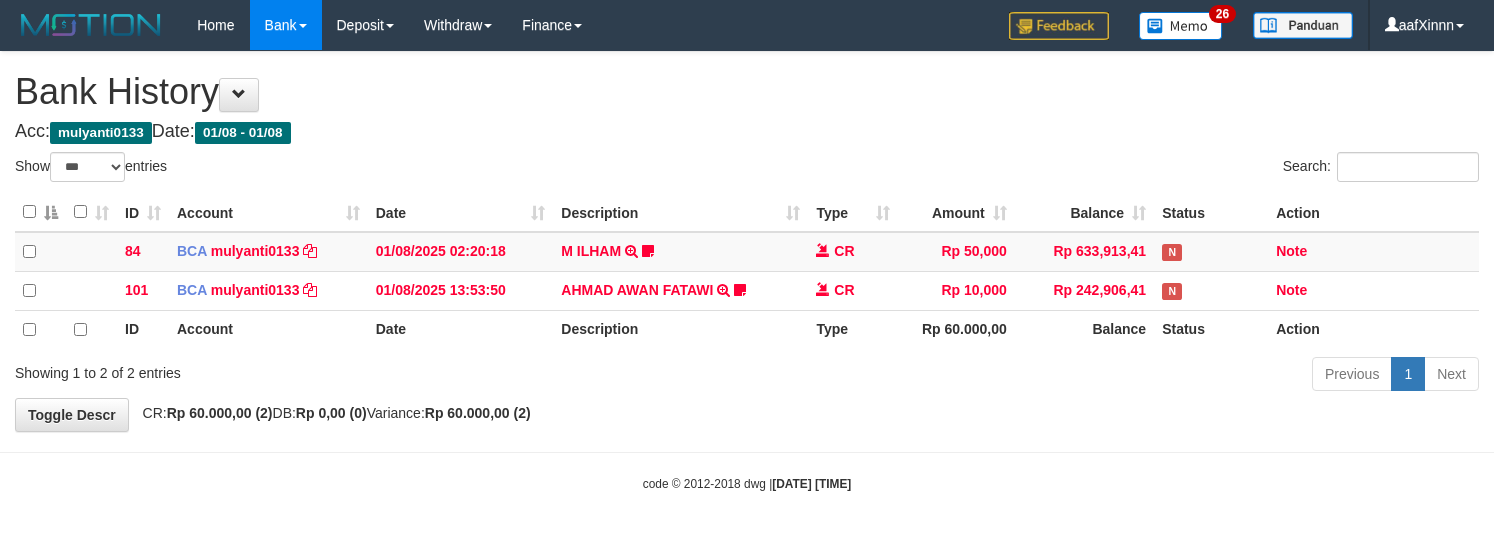 select on "***" 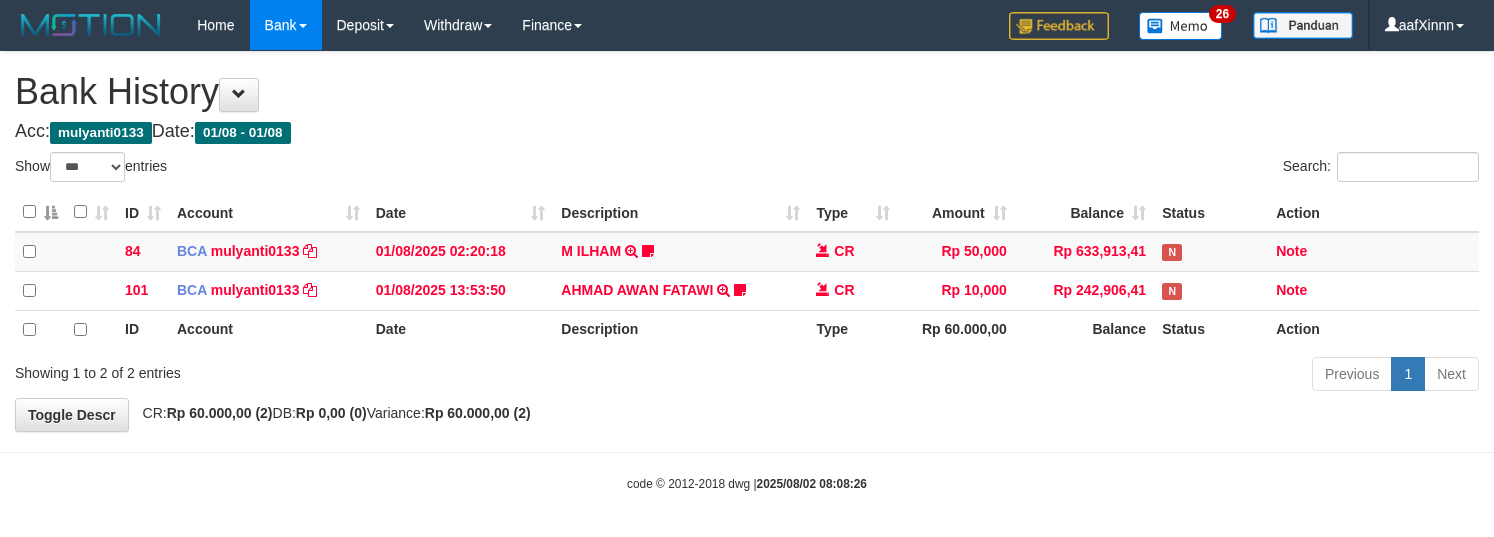select on "***" 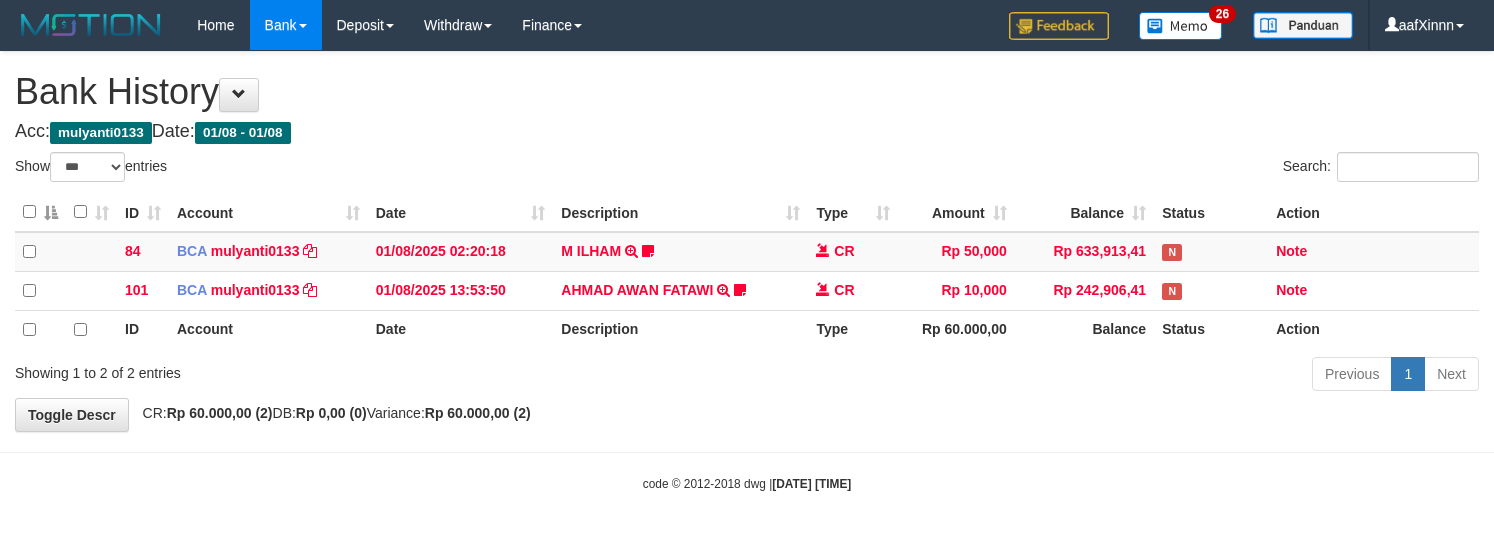 select on "***" 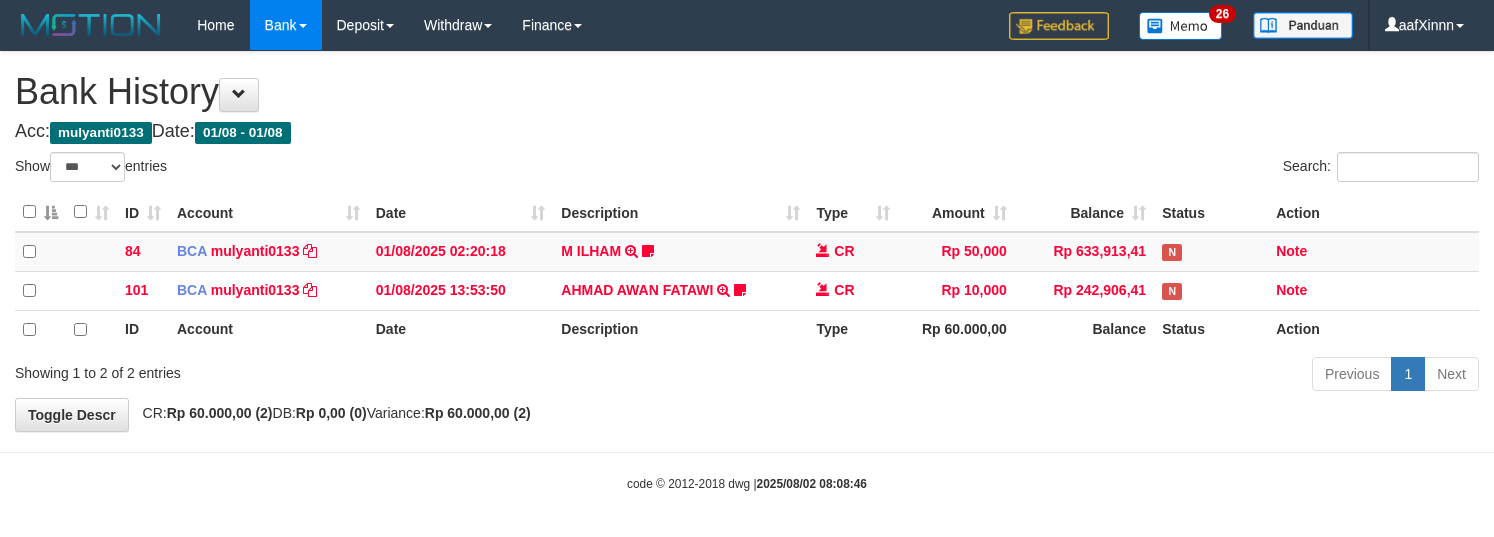 select on "***" 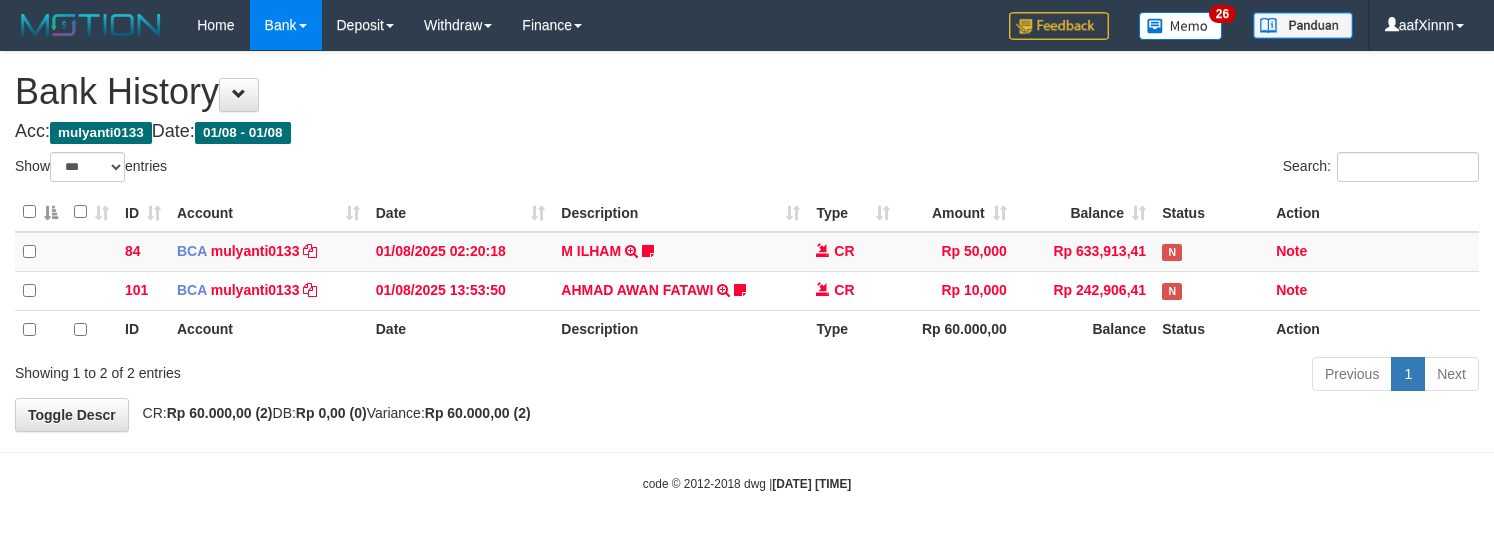 select on "***" 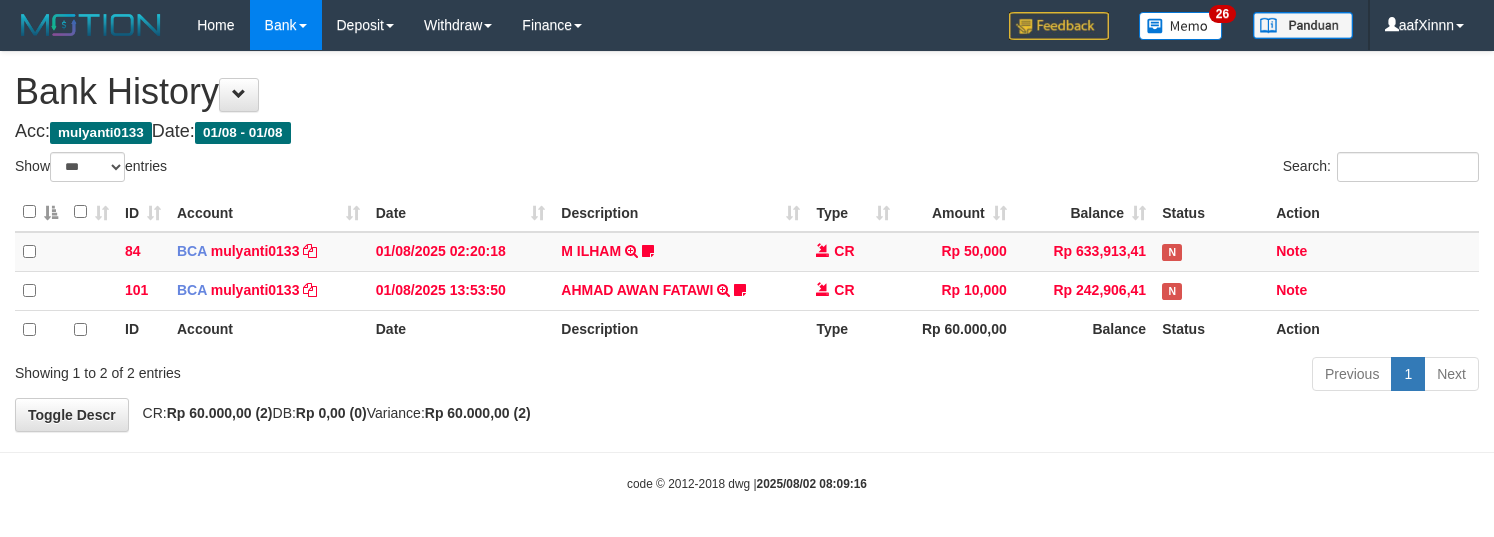 select on "***" 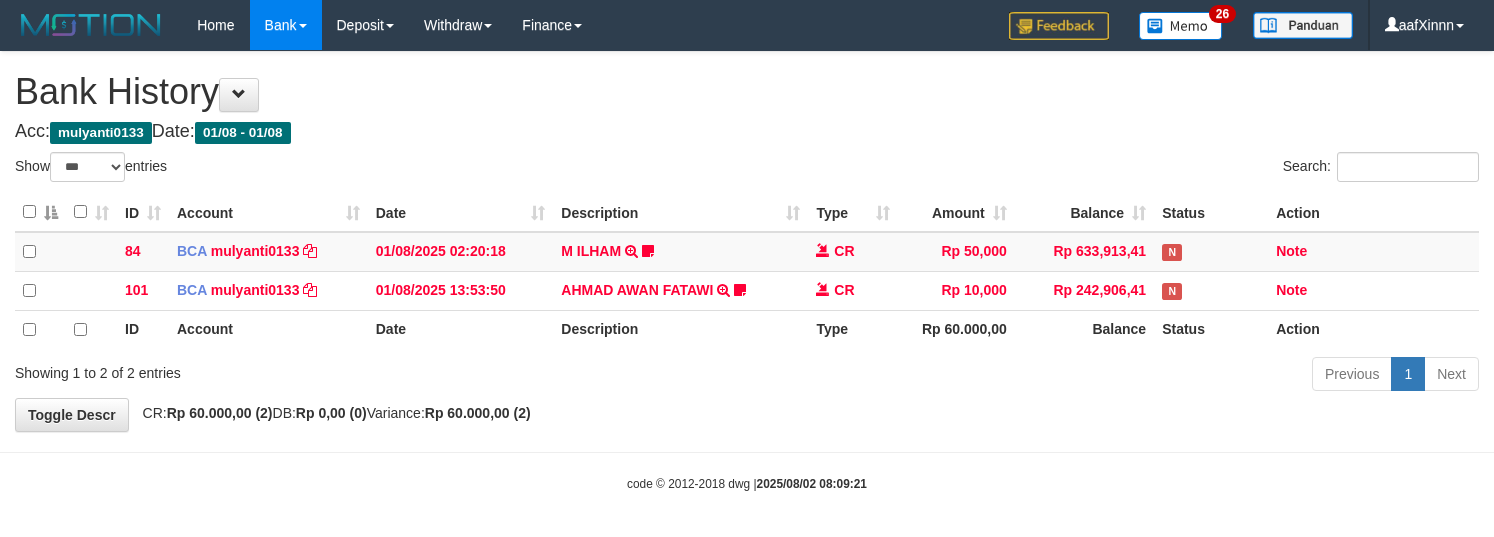 select on "***" 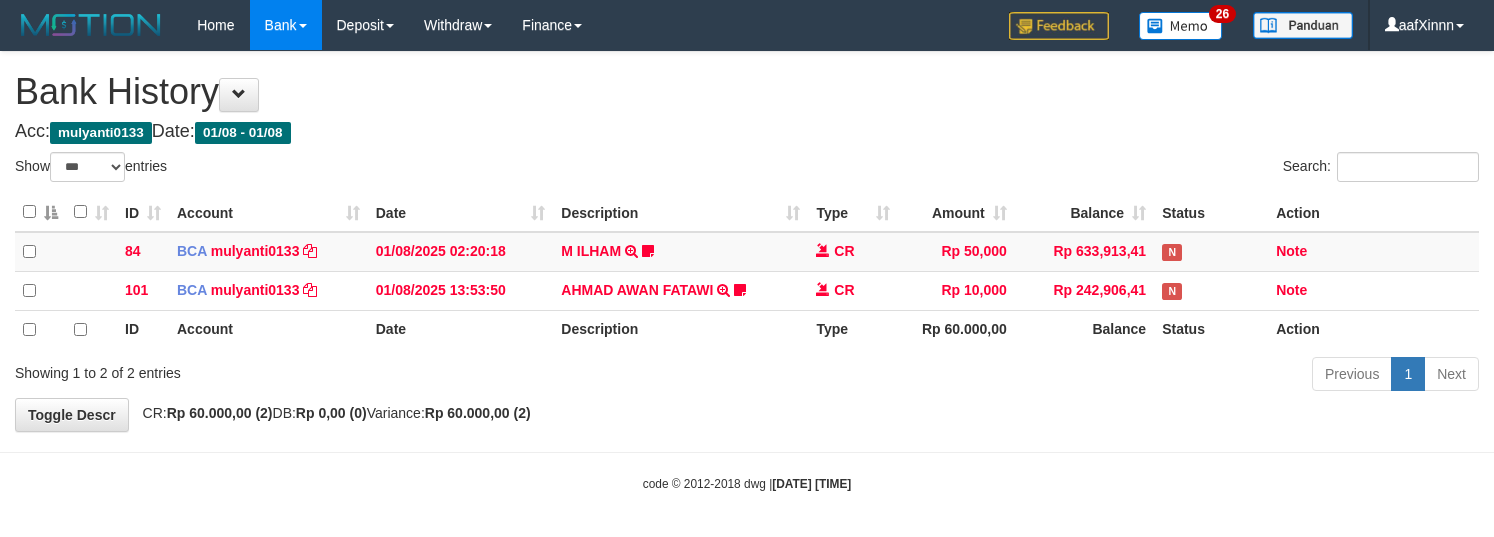 select on "***" 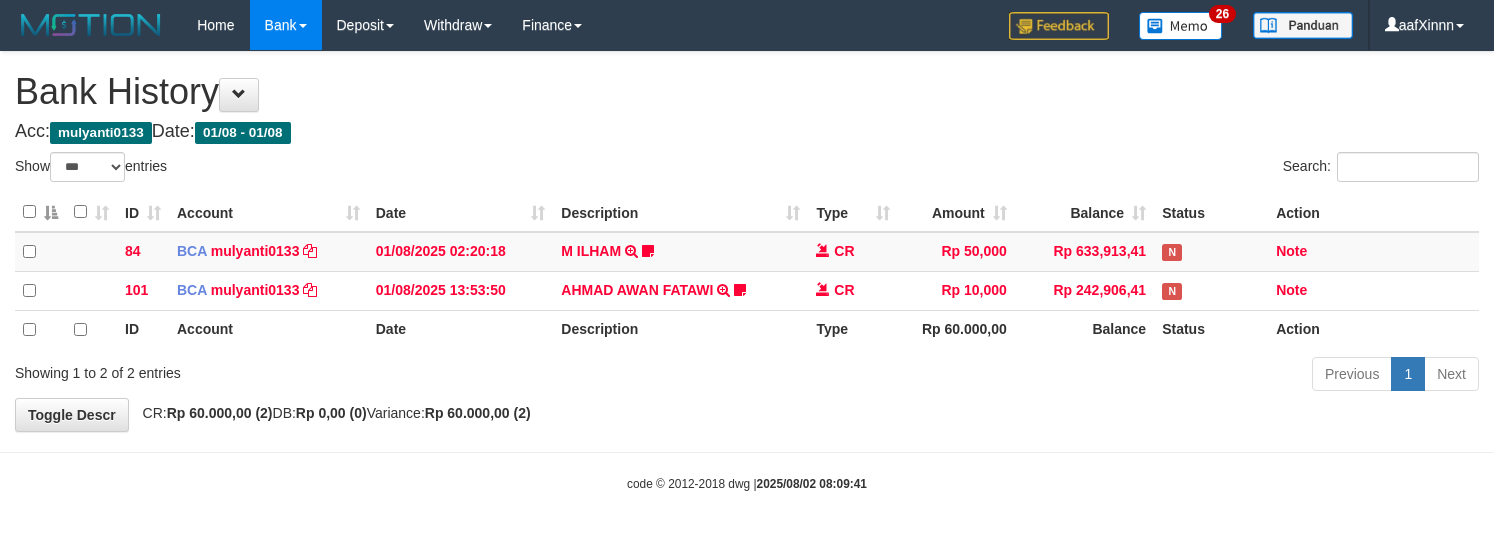 select on "***" 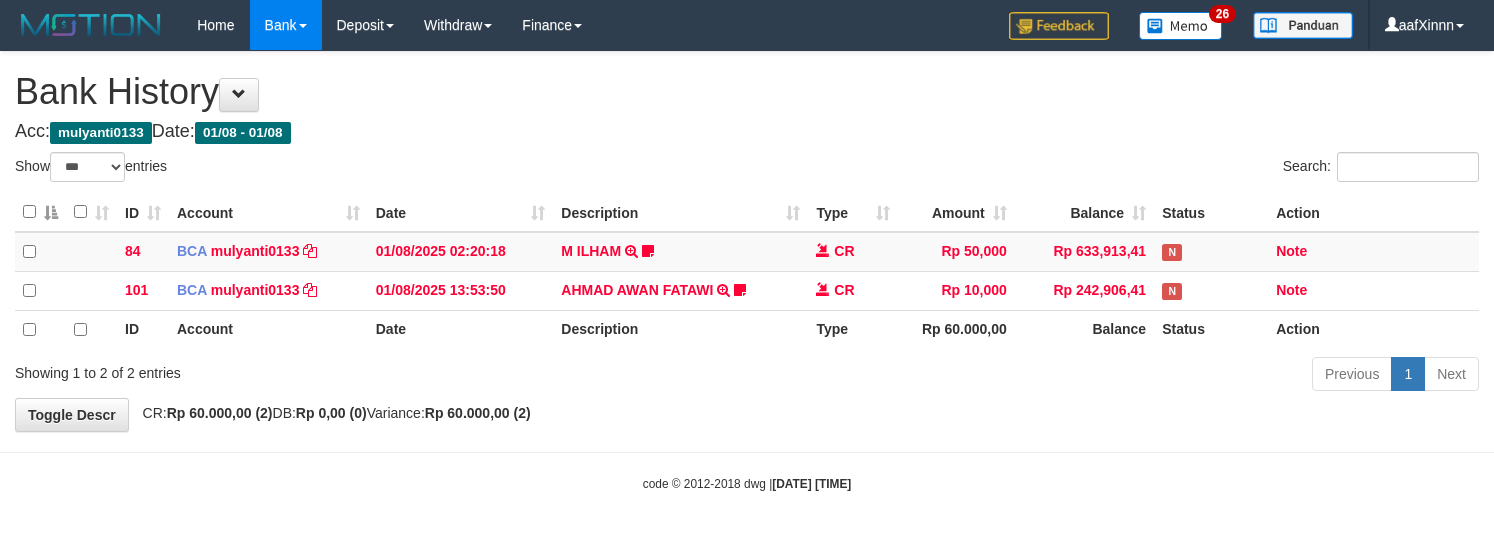select on "***" 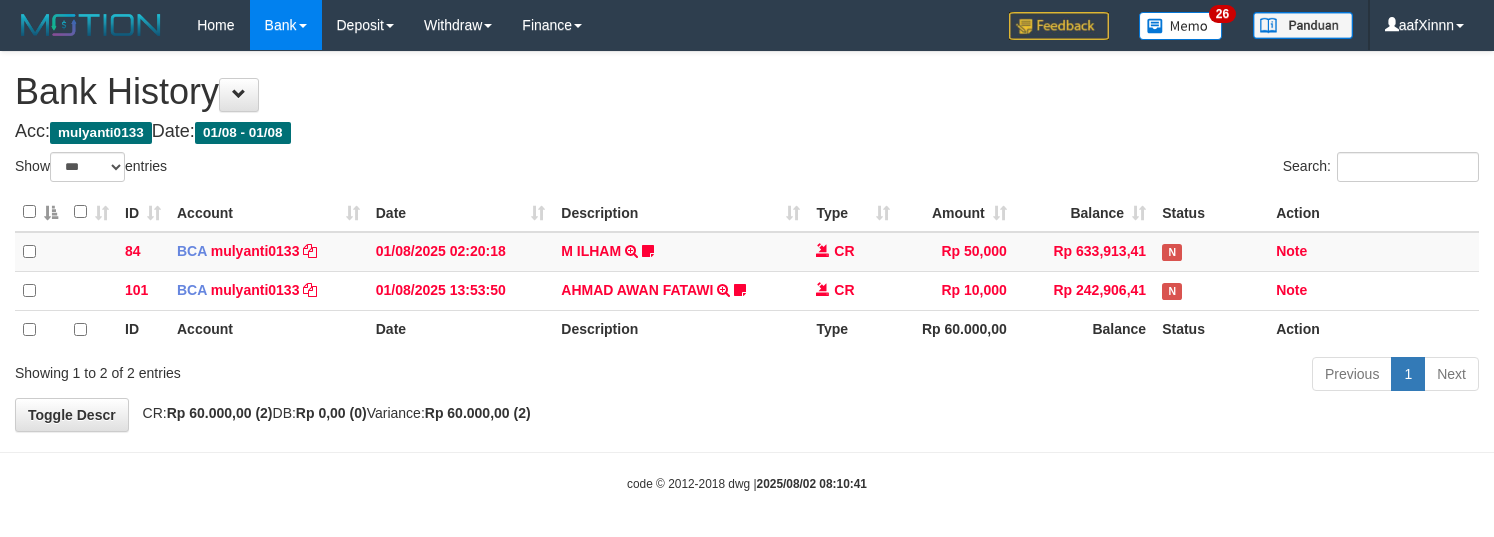 select on "***" 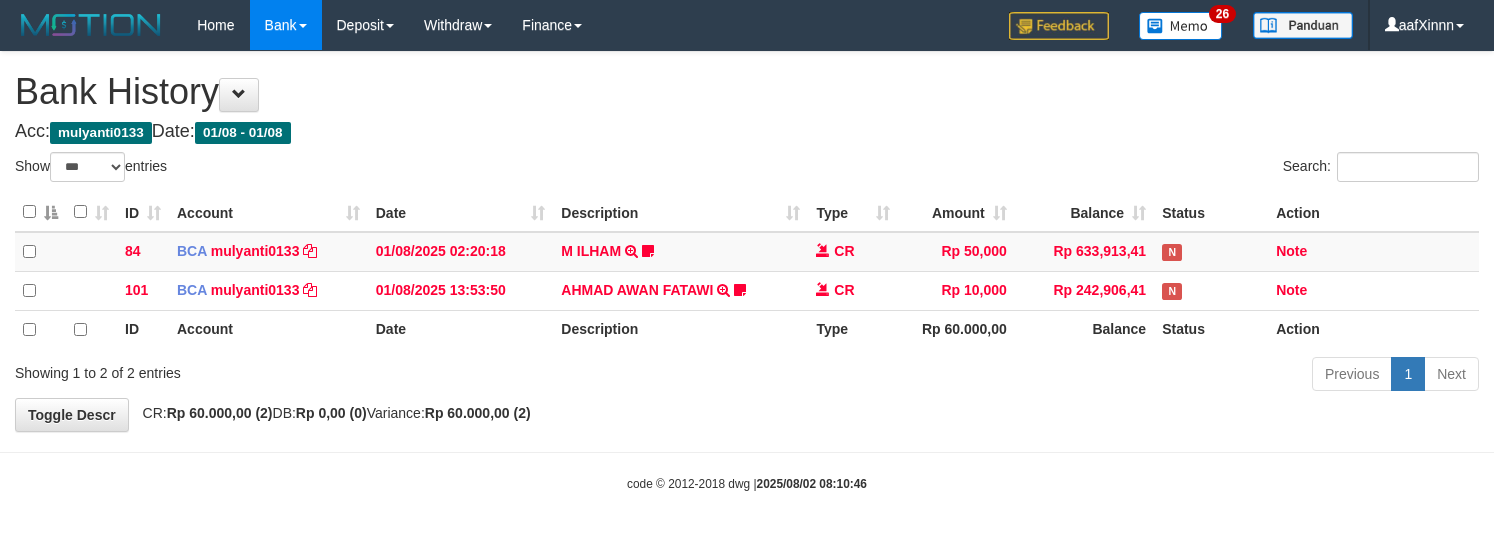 select on "***" 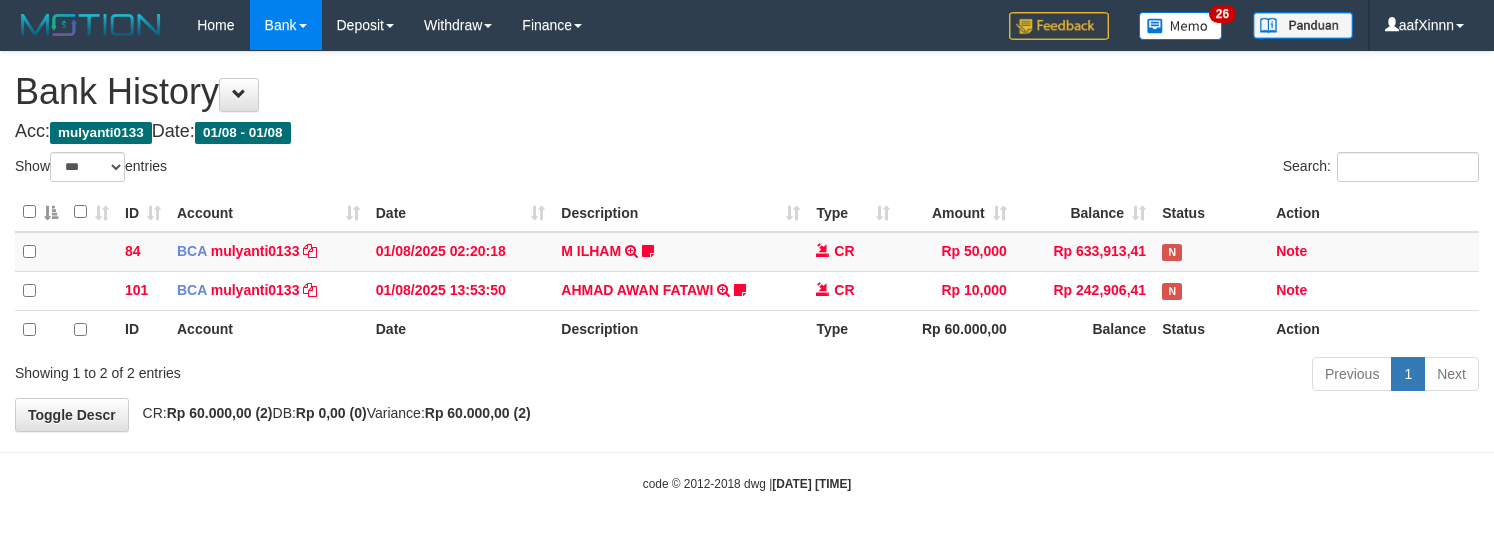 select on "***" 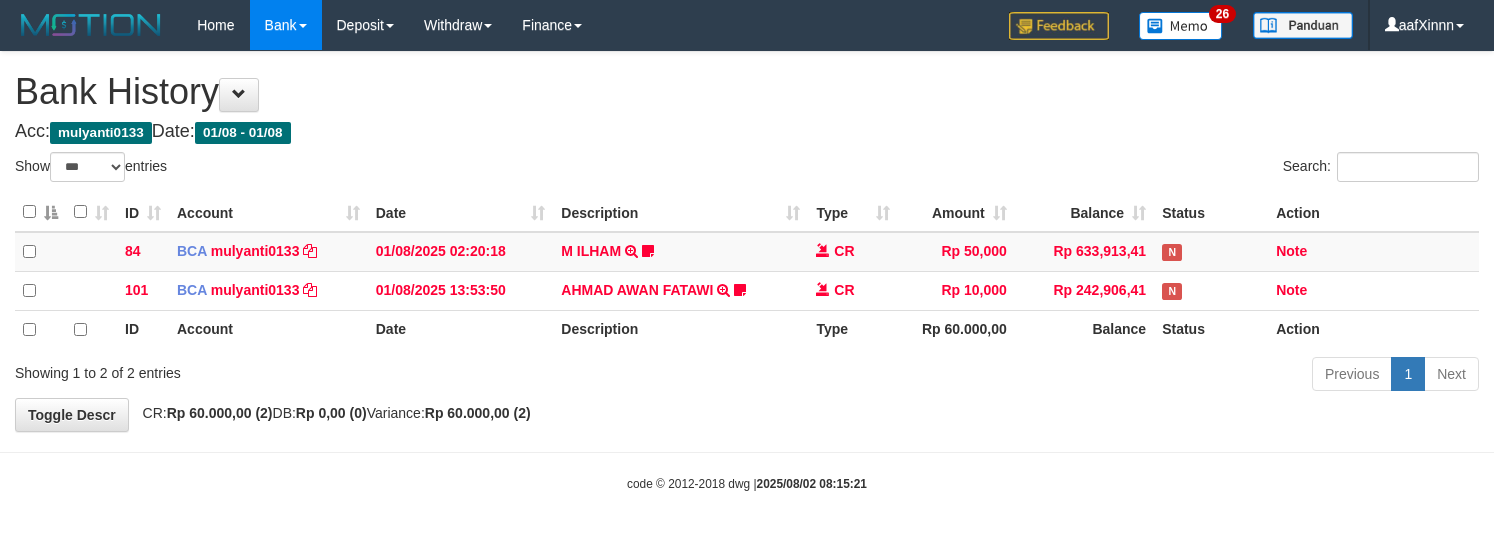 select on "***" 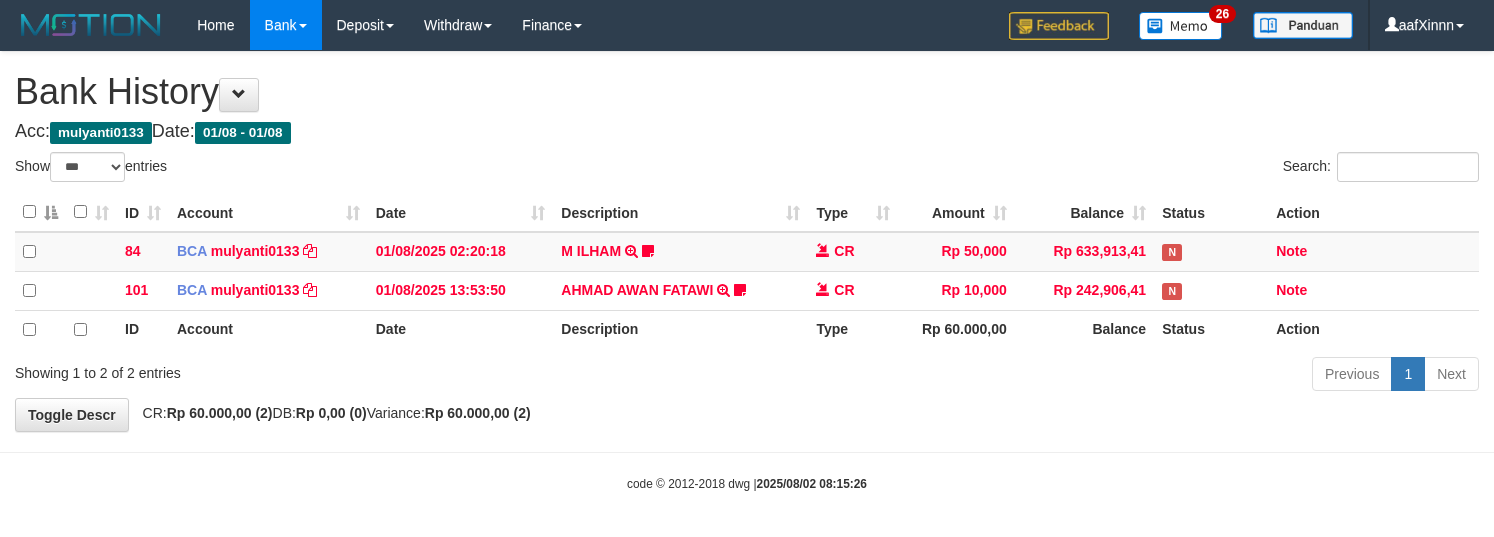 select on "***" 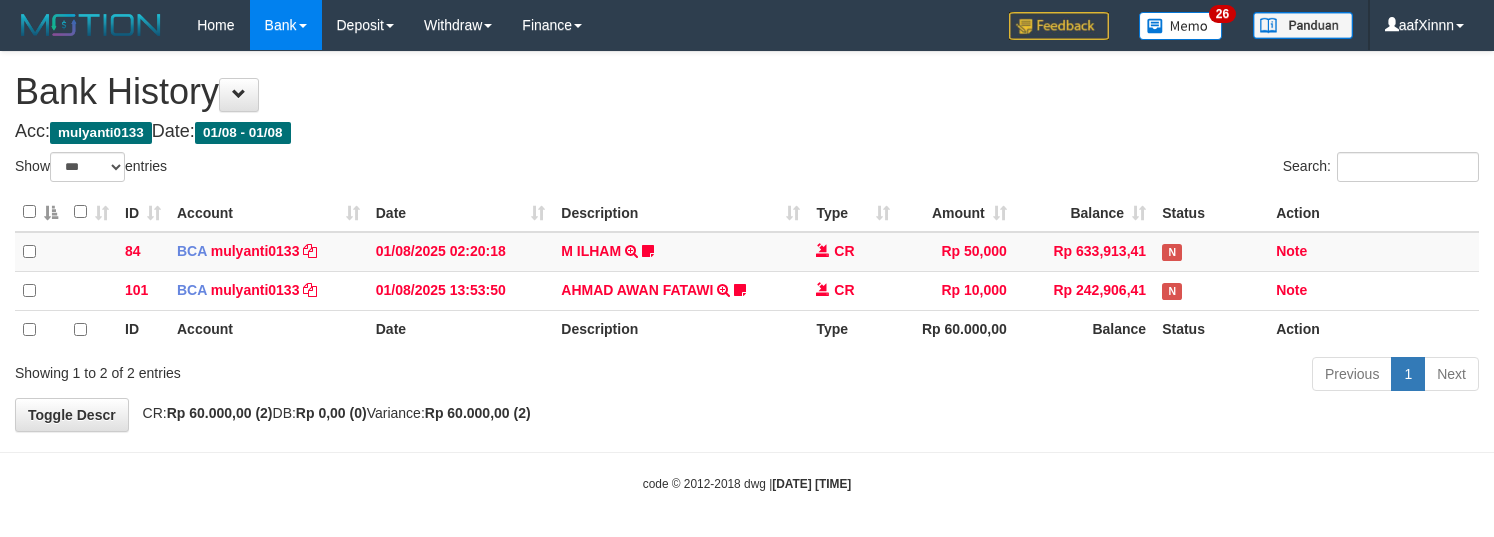 select on "***" 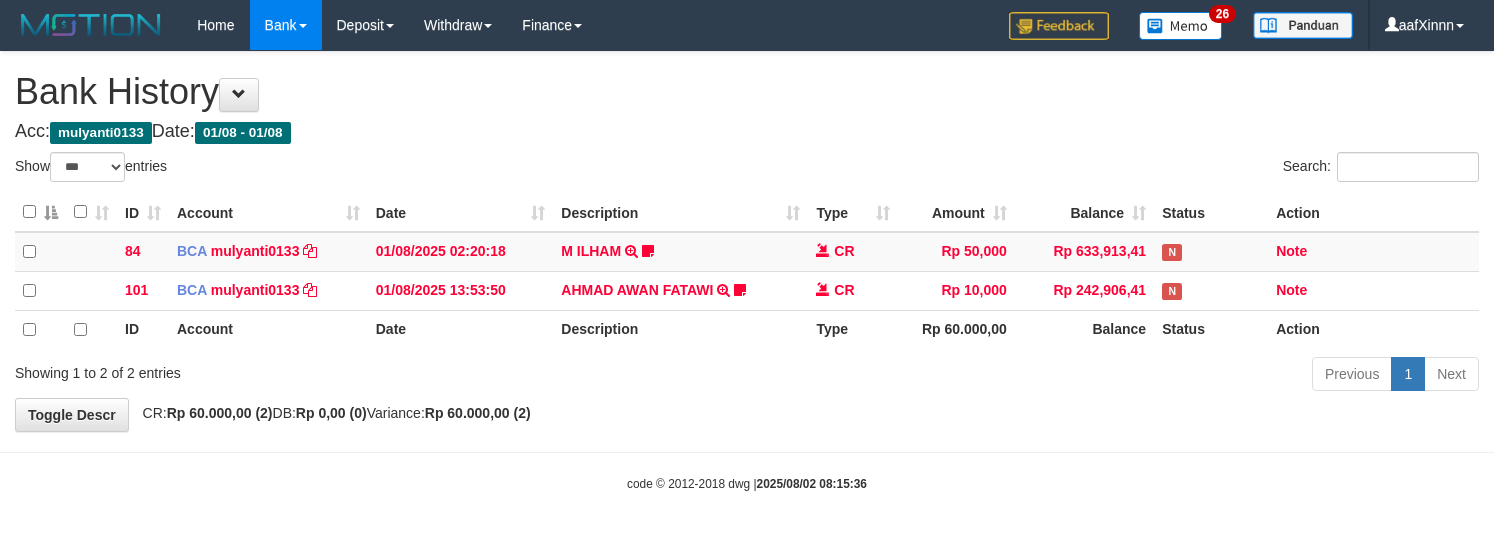 select on "***" 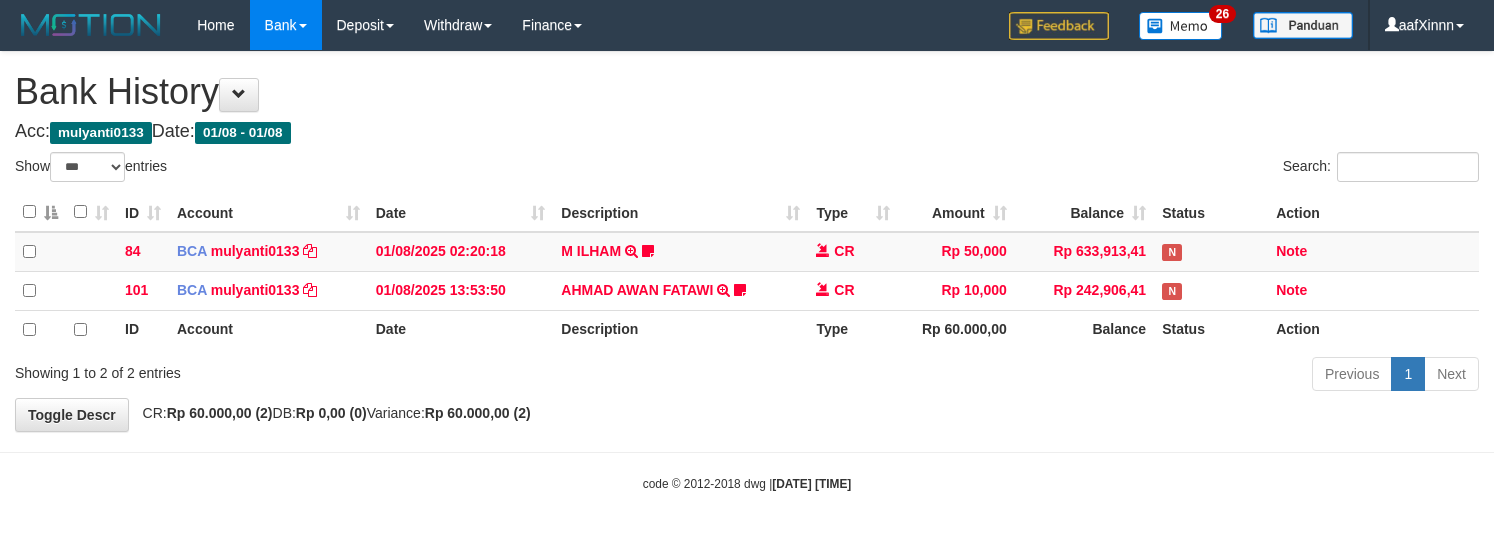 select on "***" 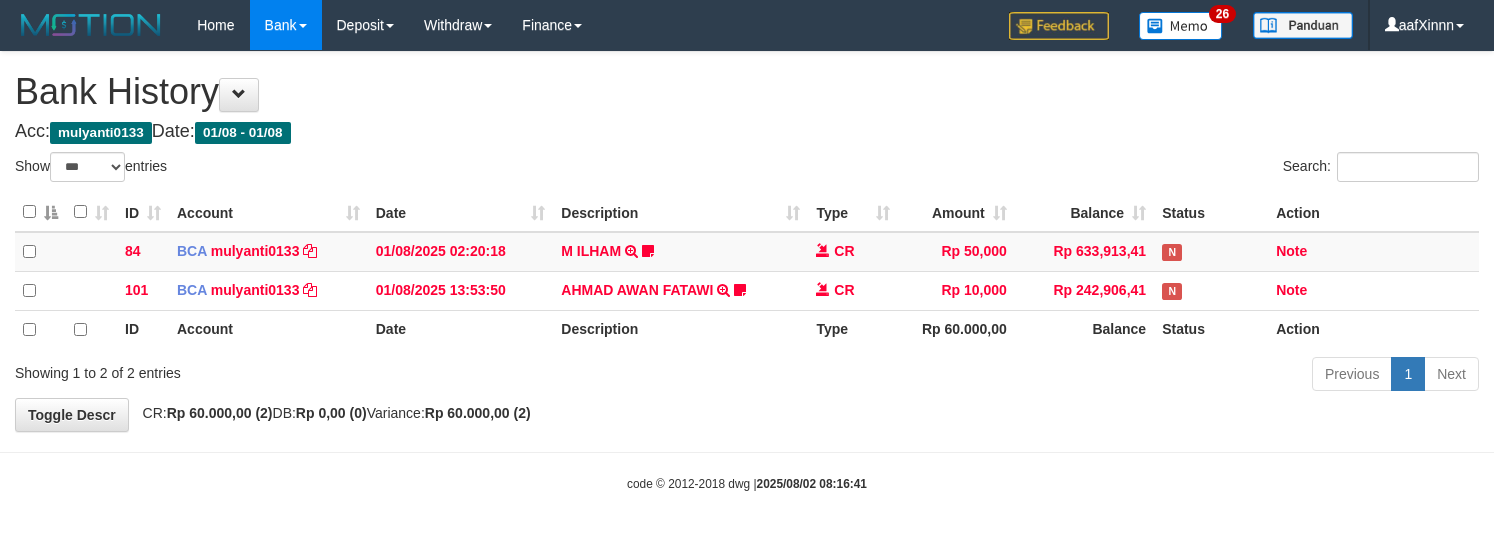 select on "***" 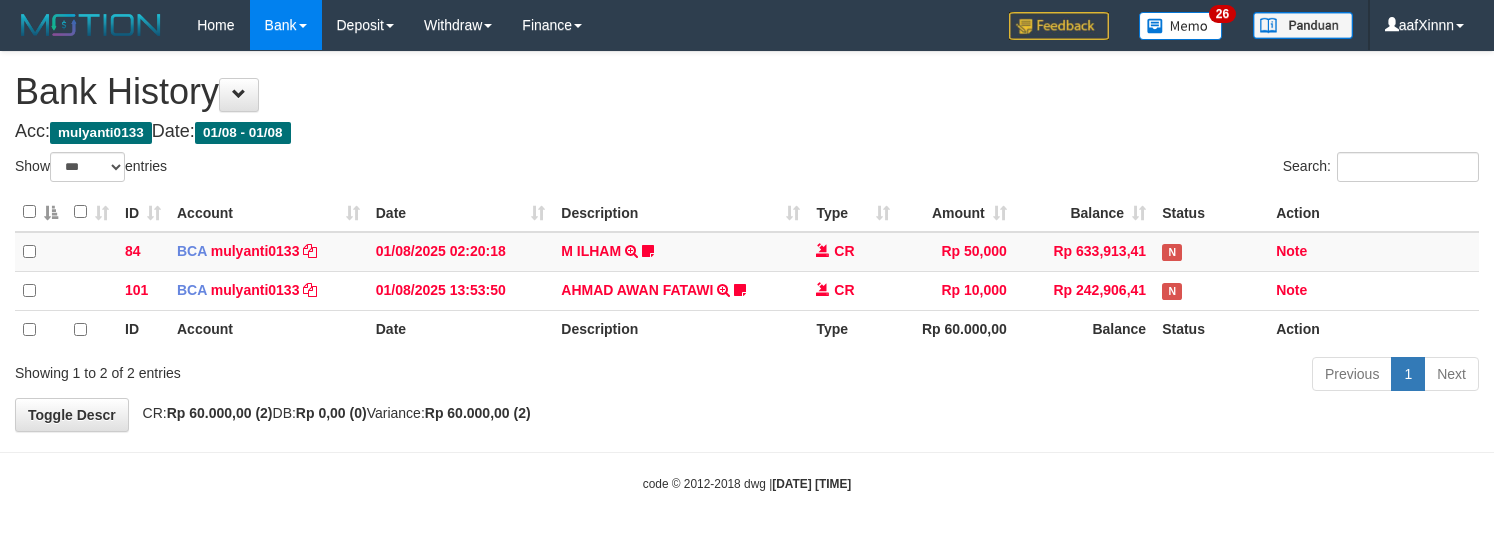 select on "***" 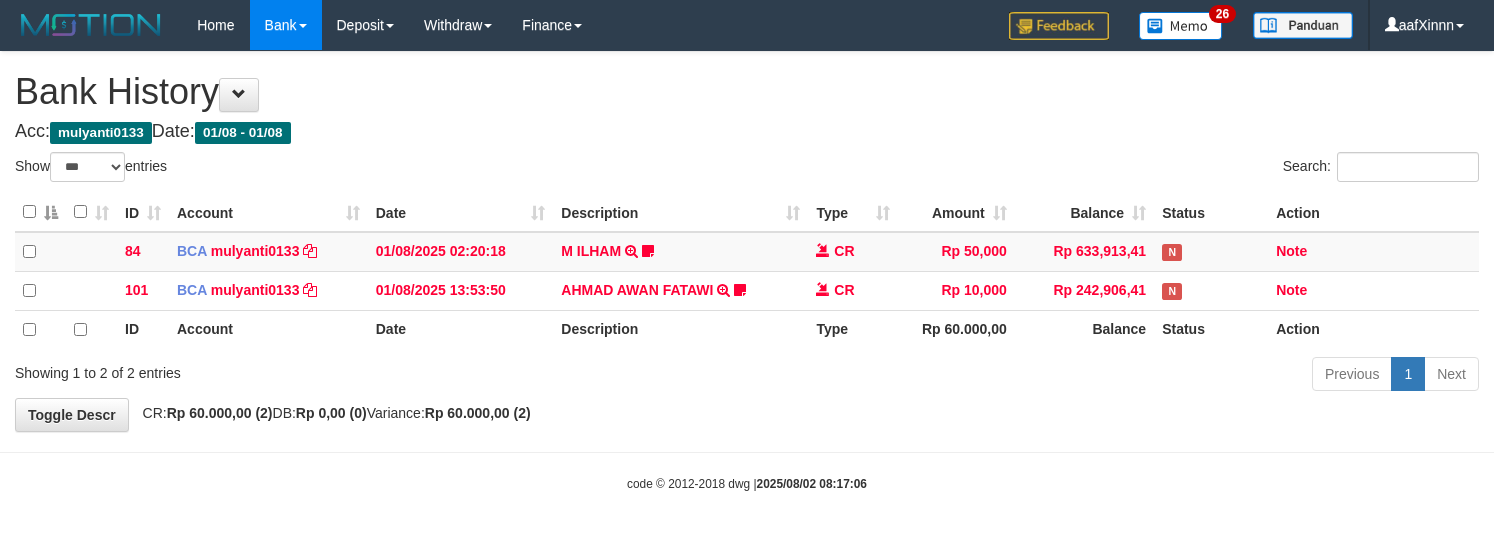 select on "***" 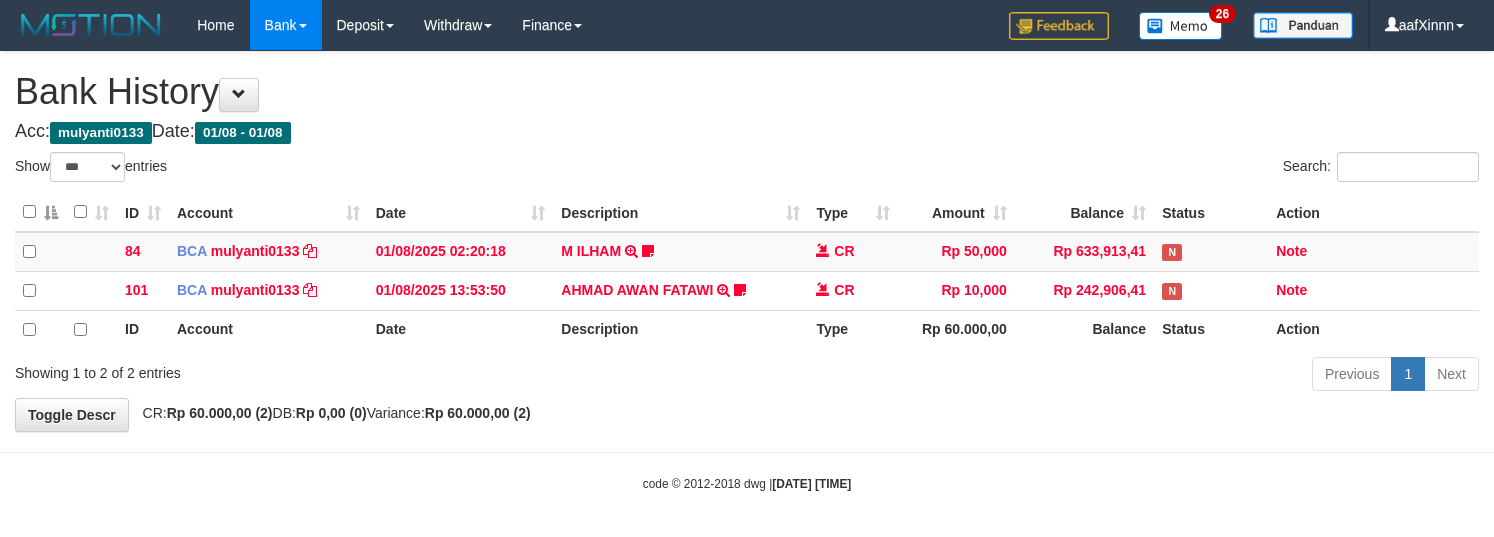 select on "***" 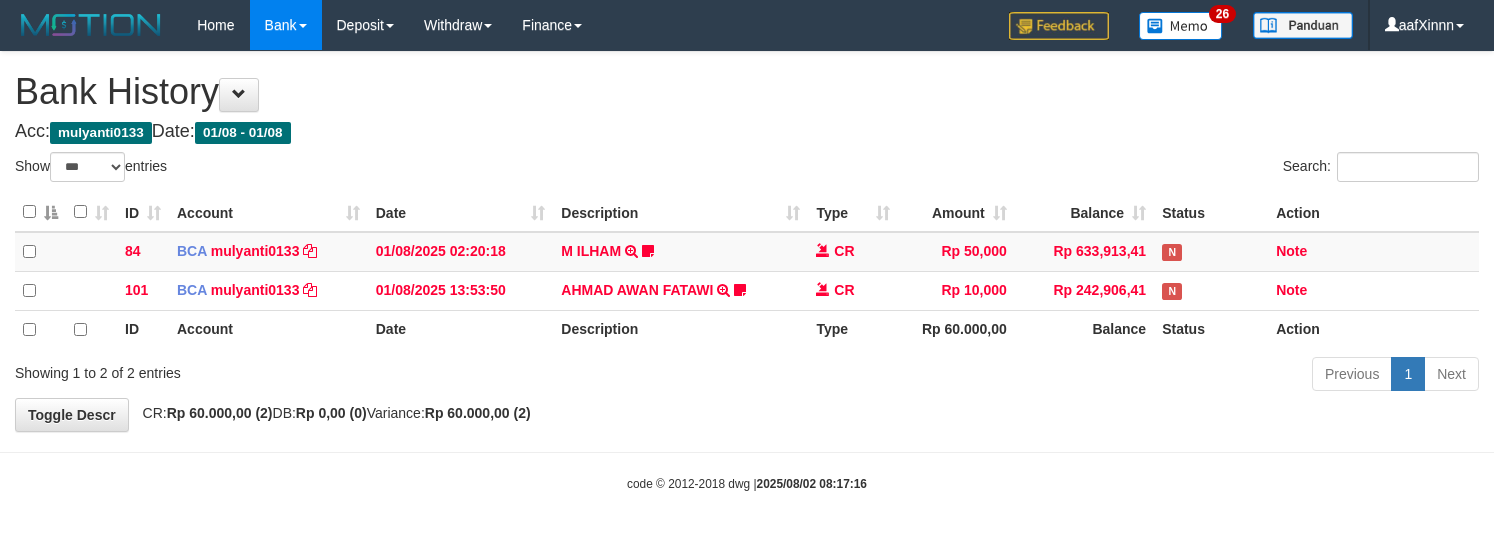 select on "***" 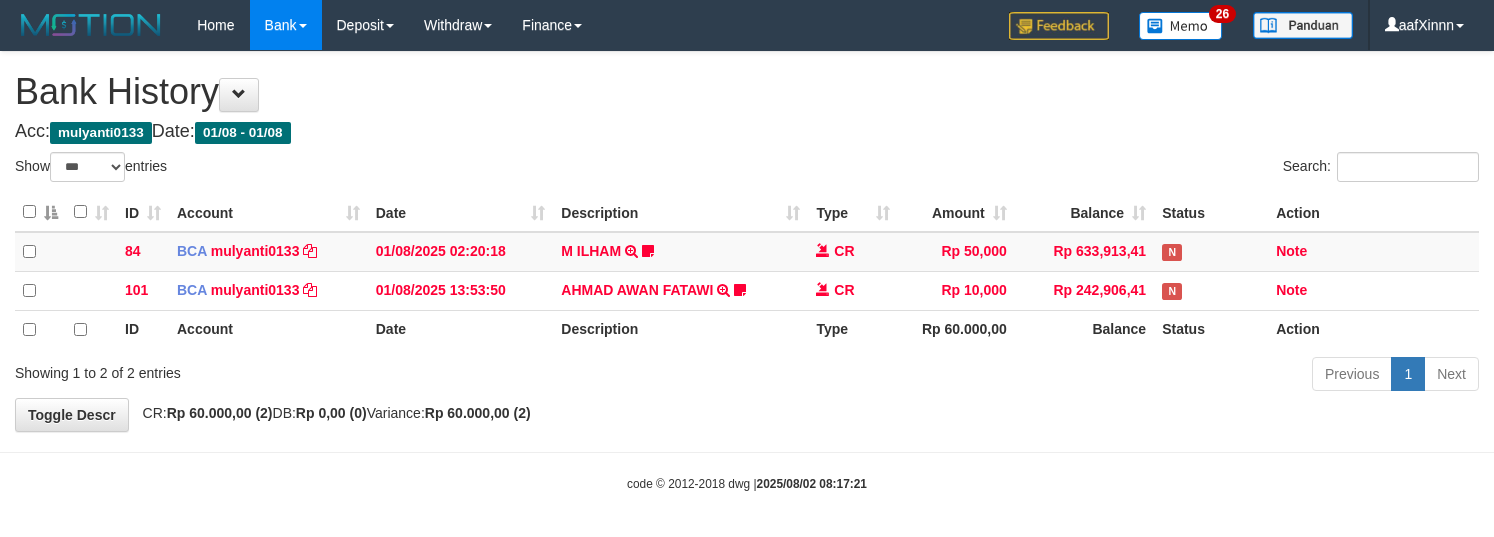 select on "***" 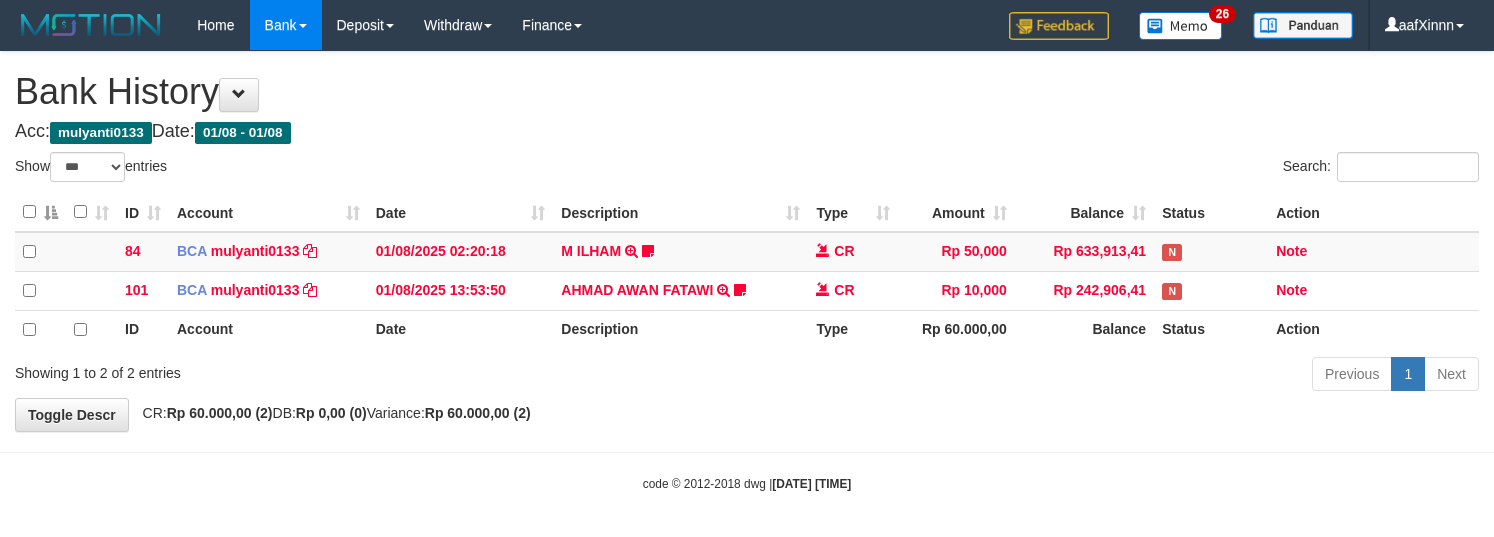 select on "***" 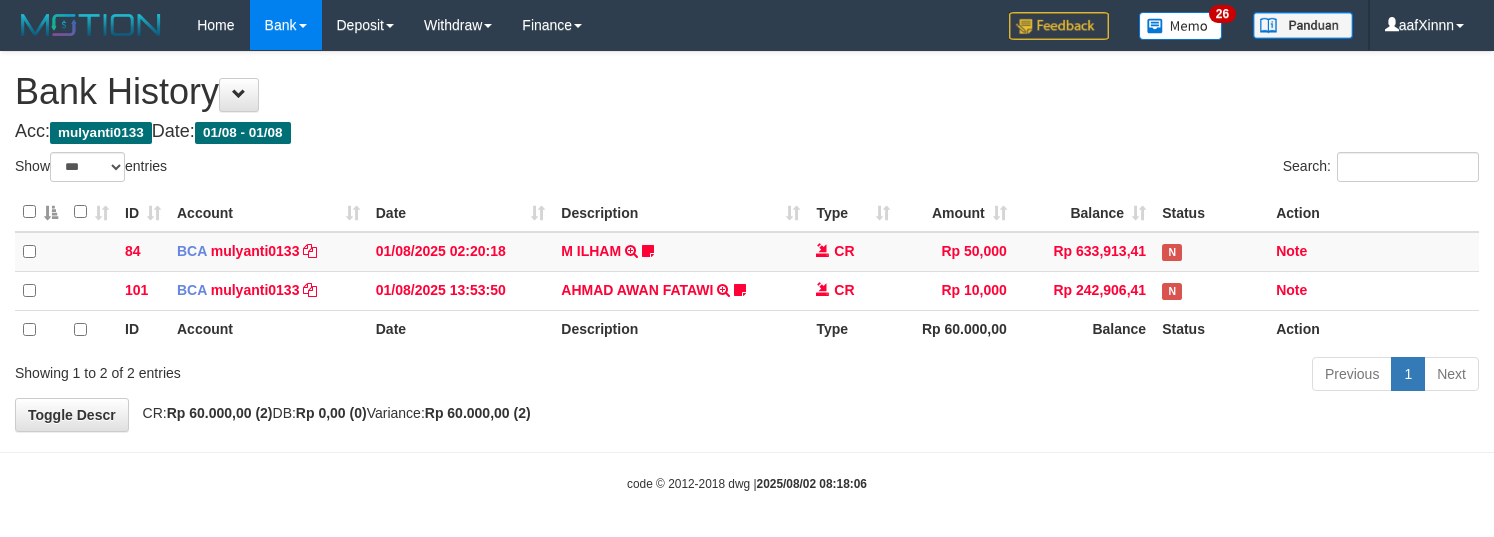select on "***" 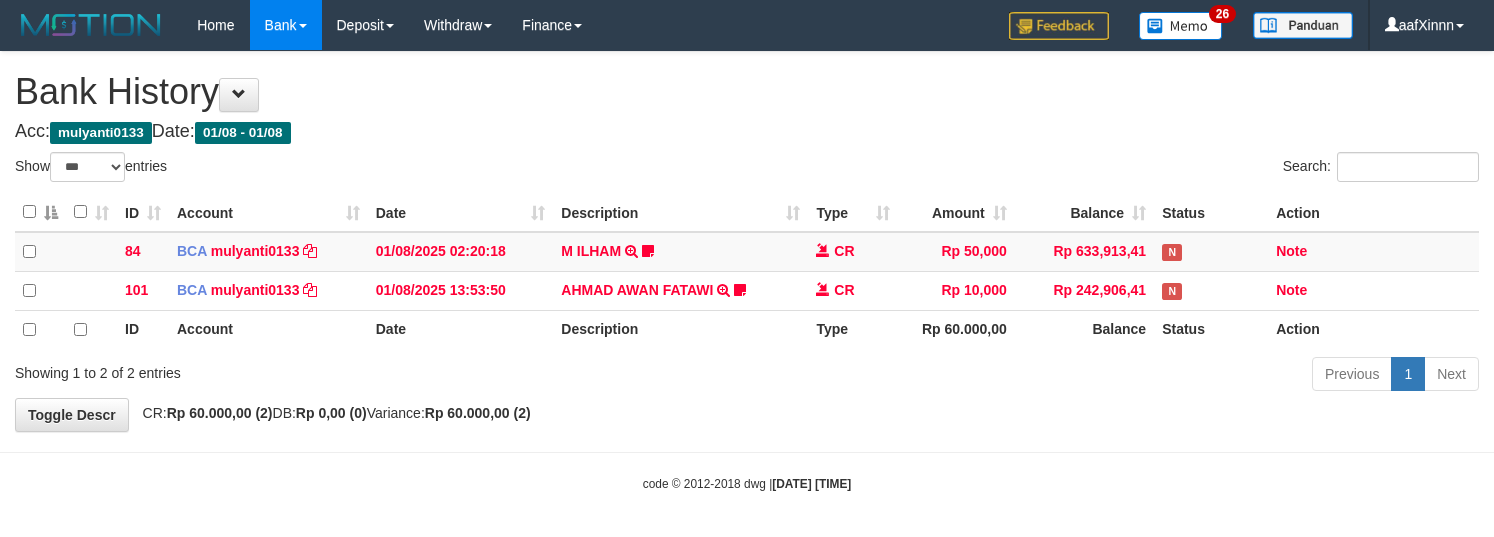 select on "***" 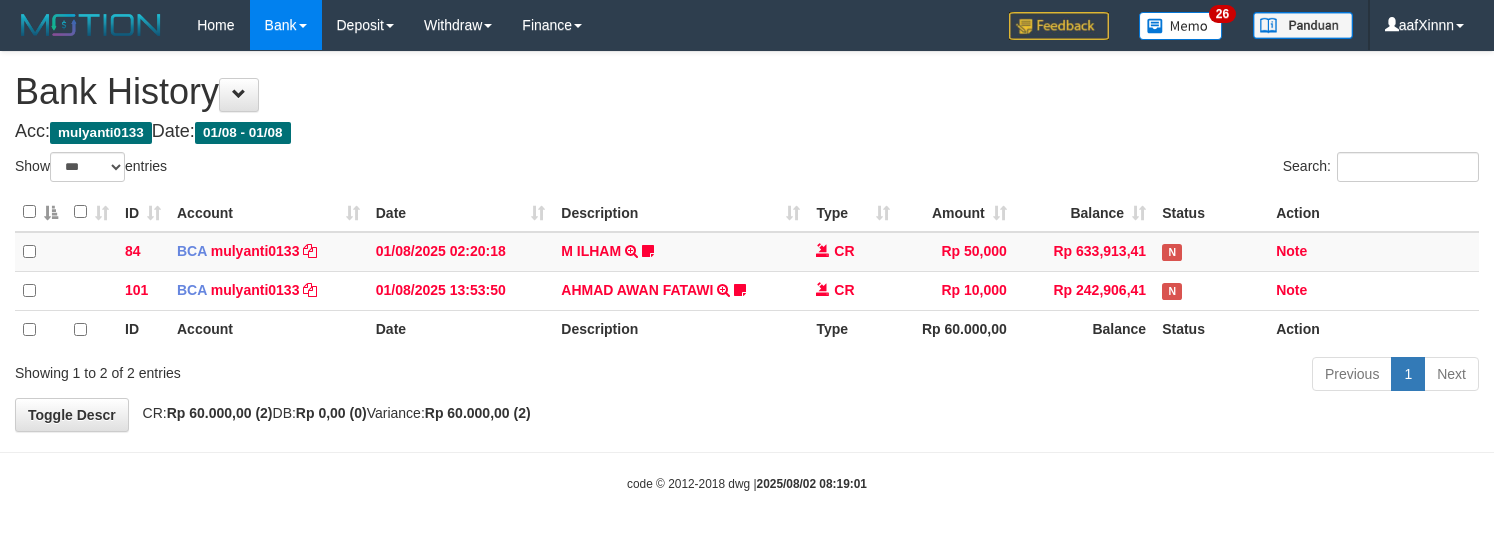select on "***" 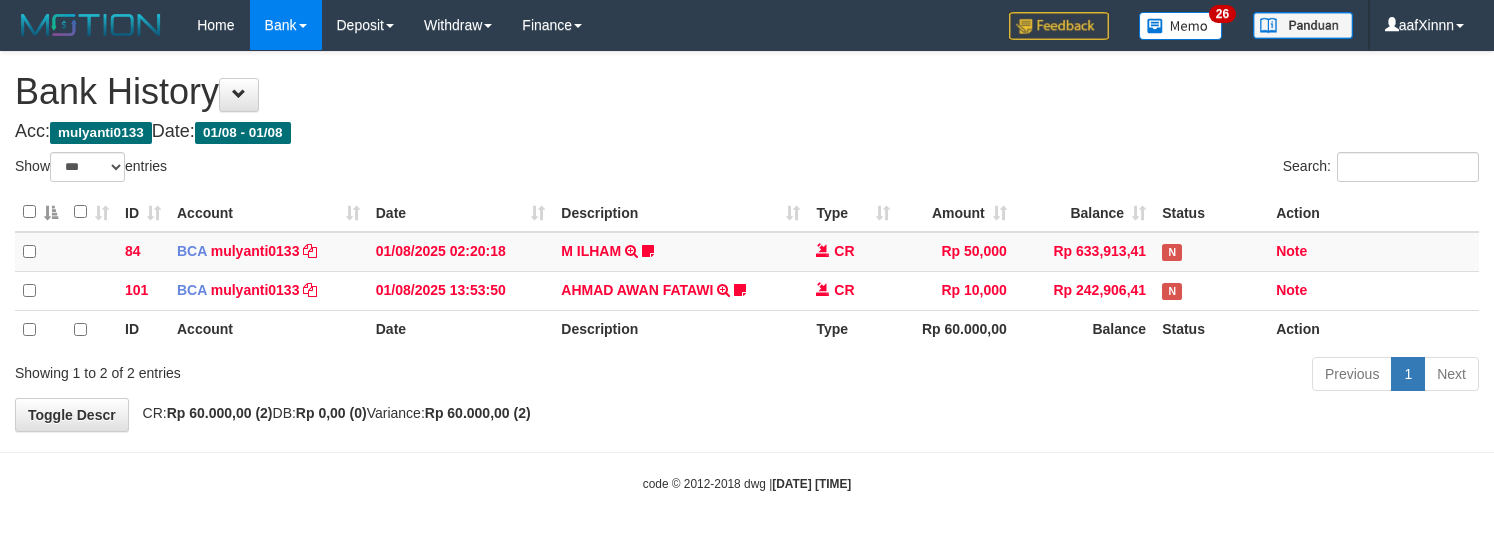 select on "***" 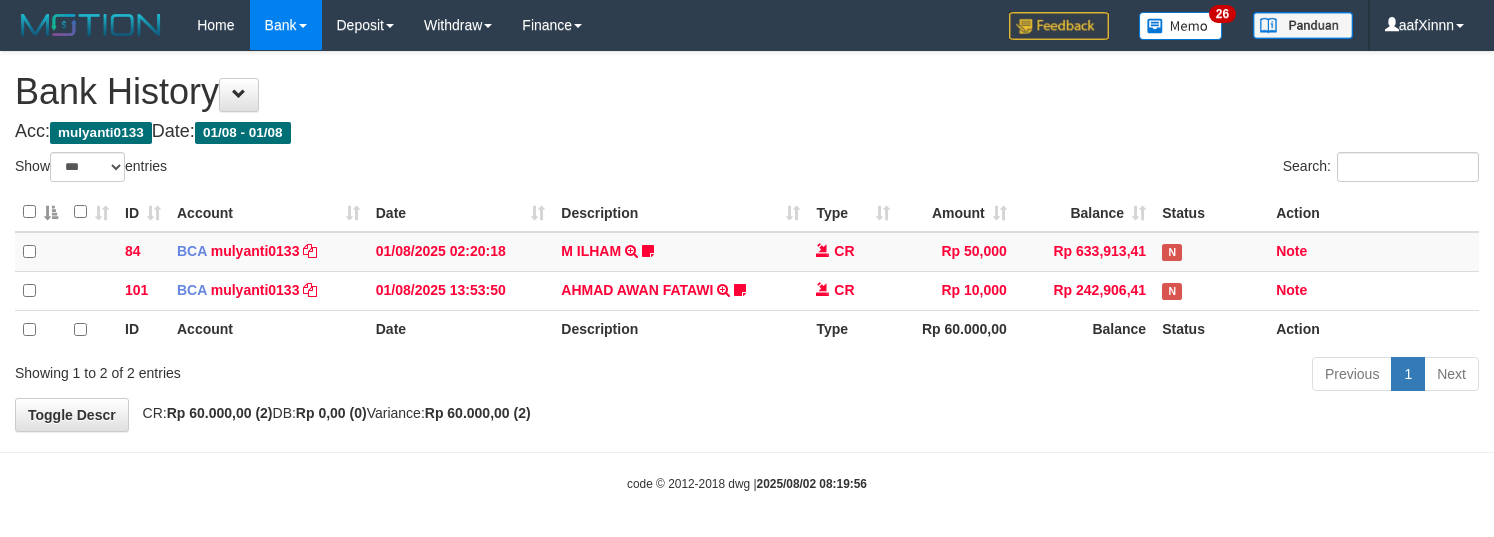 select on "***" 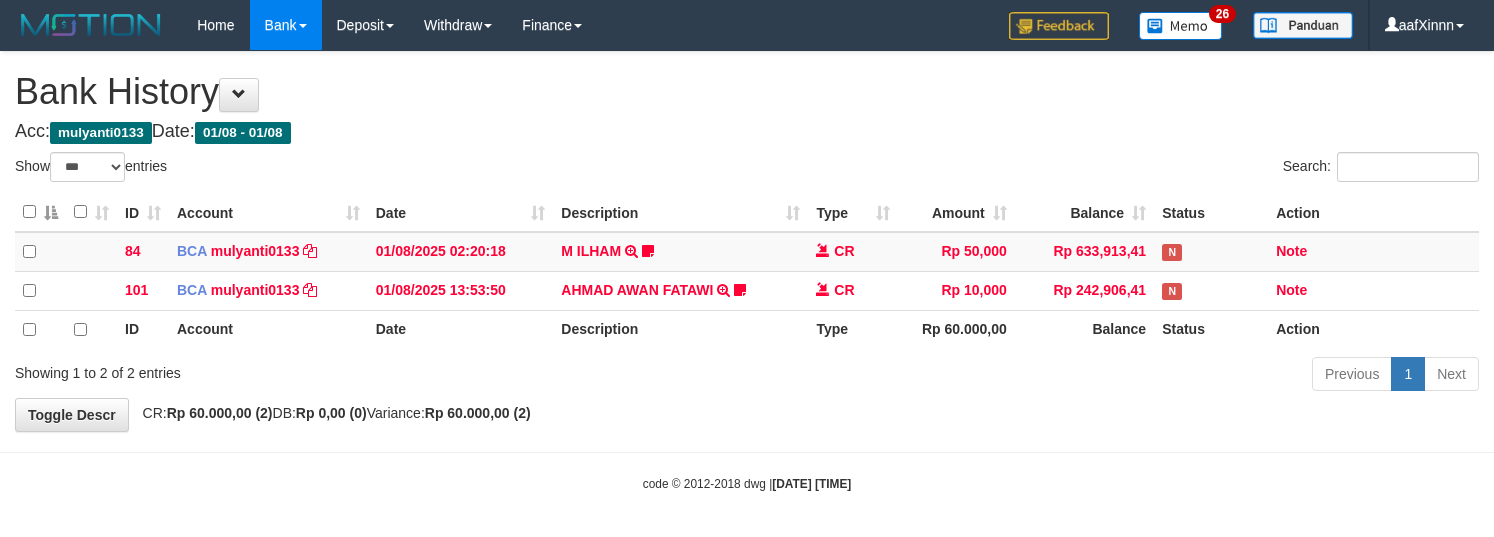 select on "***" 